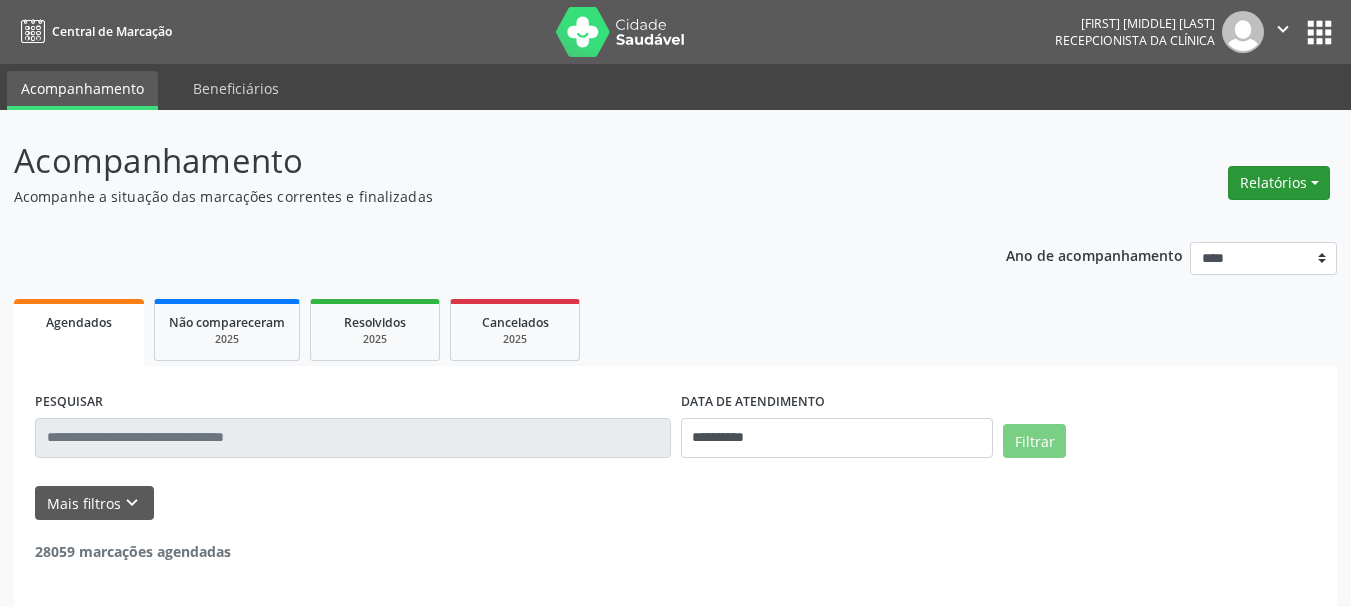 click on "Relatórios" at bounding box center [1279, 183] 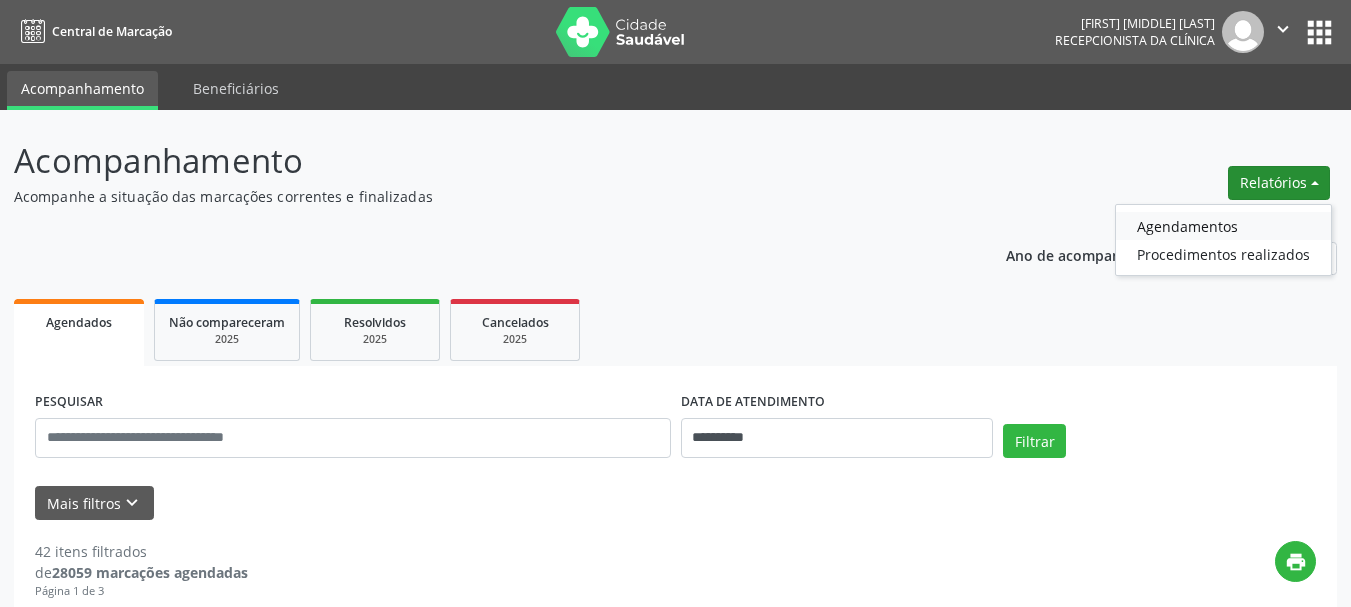 click on "Agendamentos" at bounding box center (1223, 226) 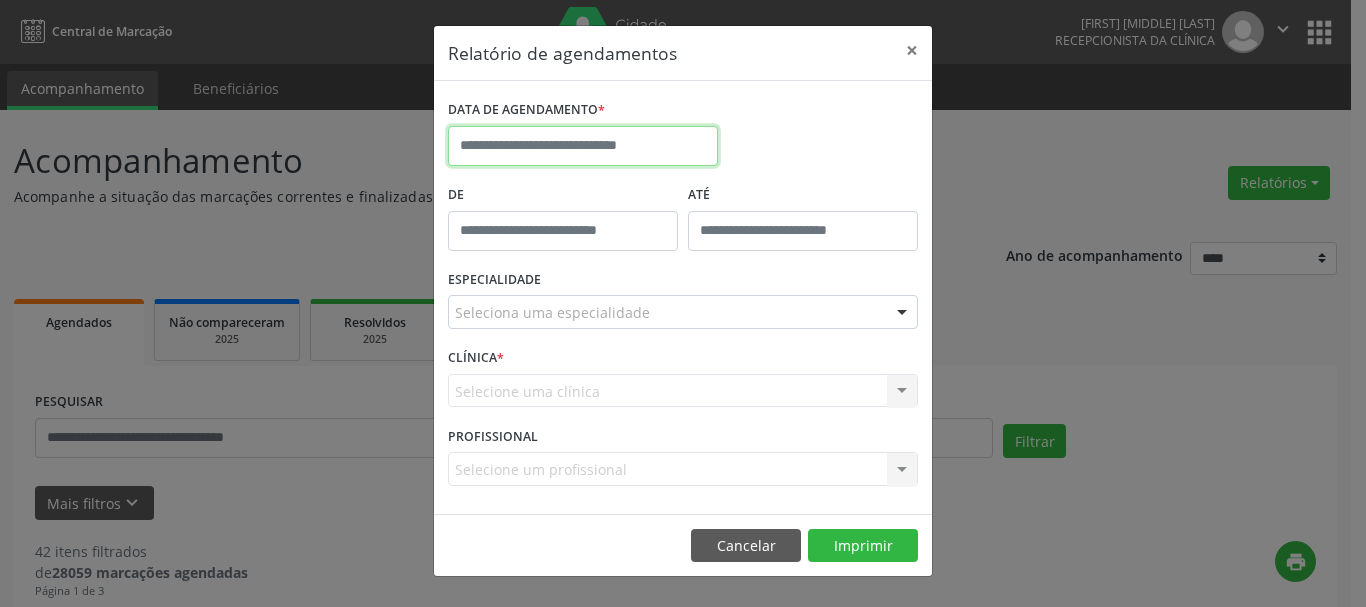click at bounding box center [583, 146] 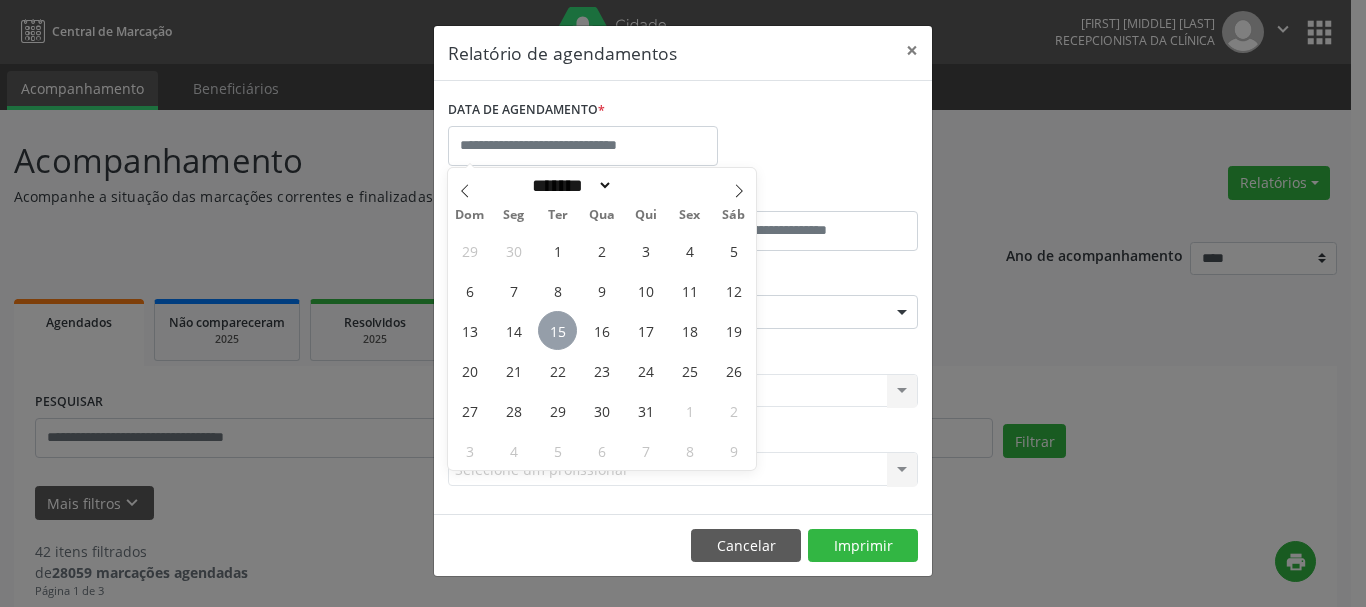 click on "15" at bounding box center [557, 330] 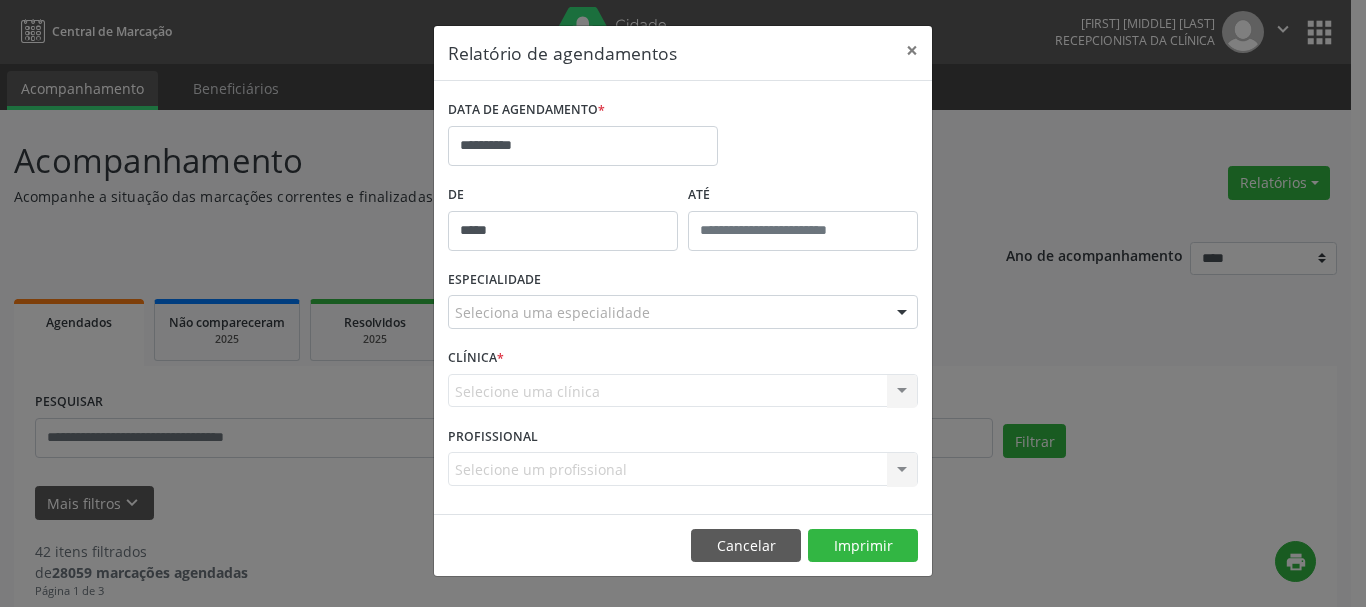 click on "*****" at bounding box center [563, 231] 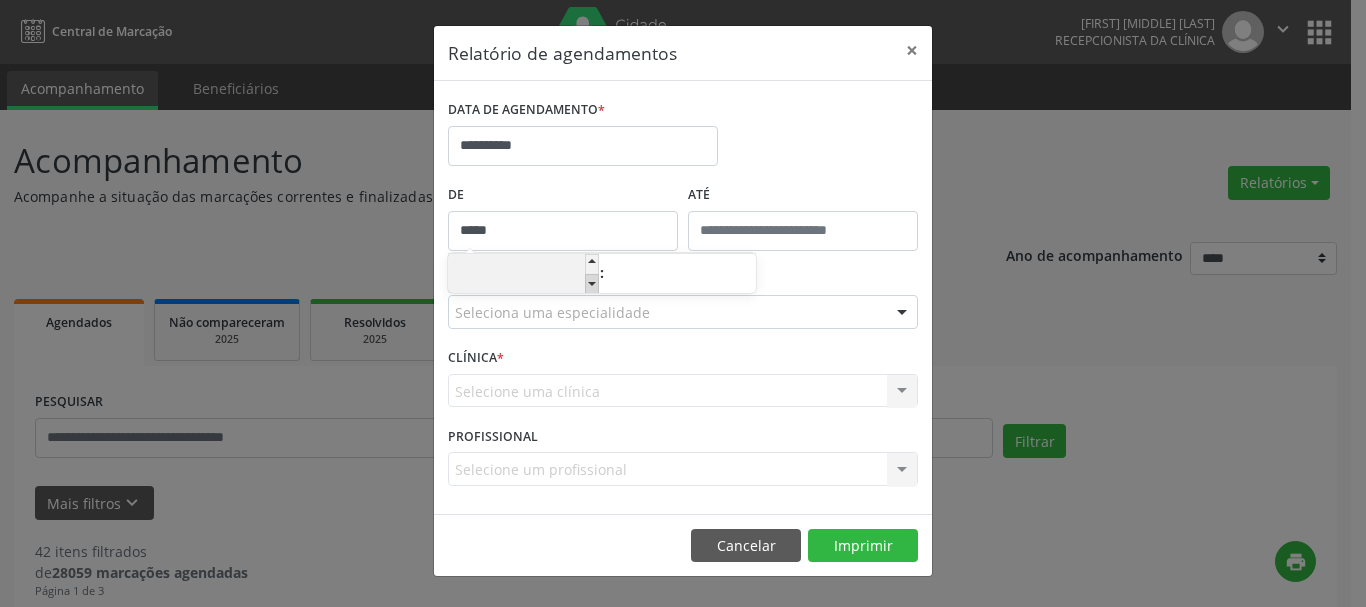 click at bounding box center [592, 284] 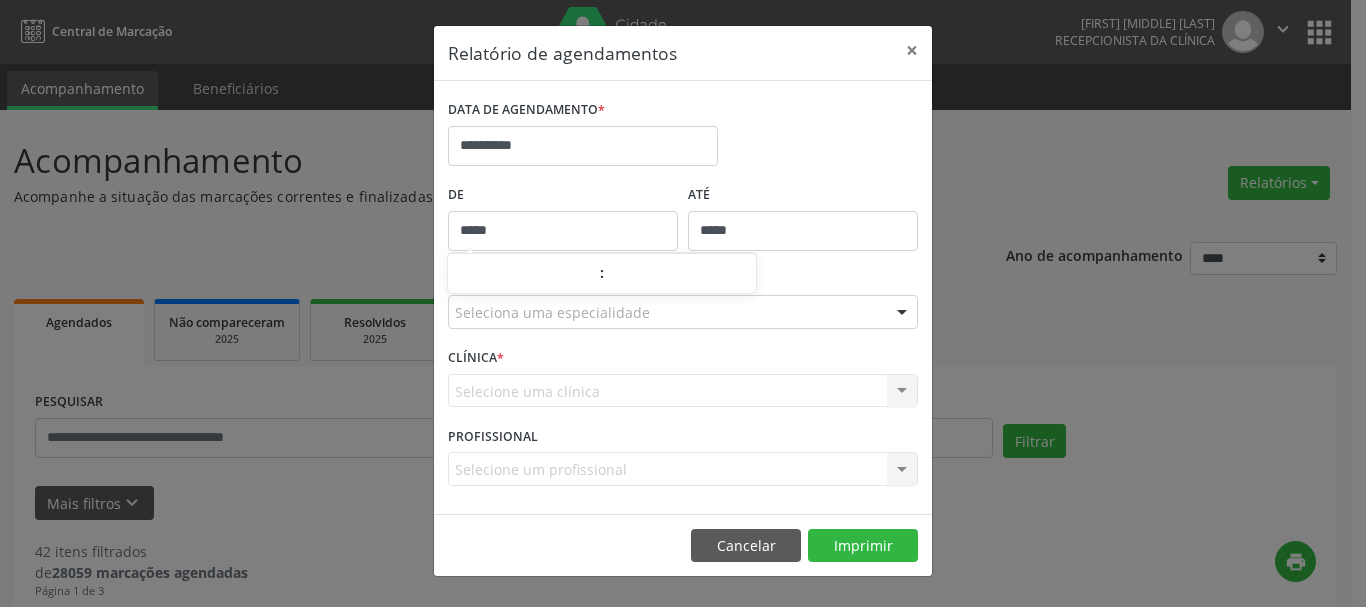 click on "*****" at bounding box center (803, 231) 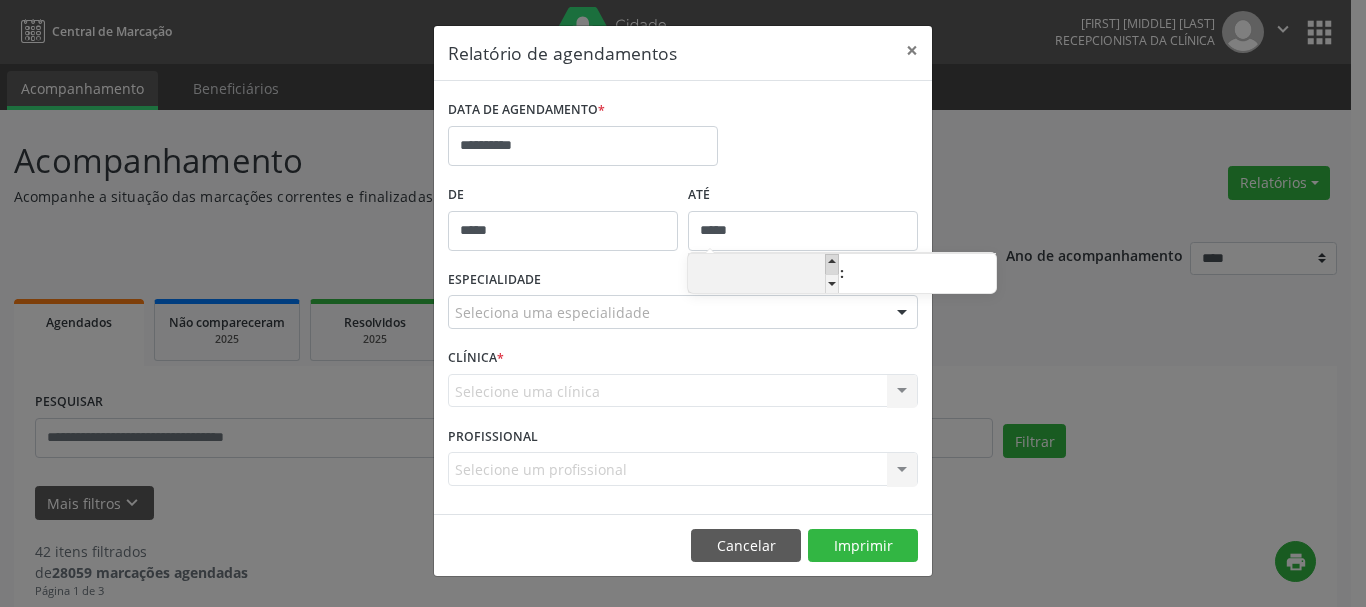 click at bounding box center (832, 264) 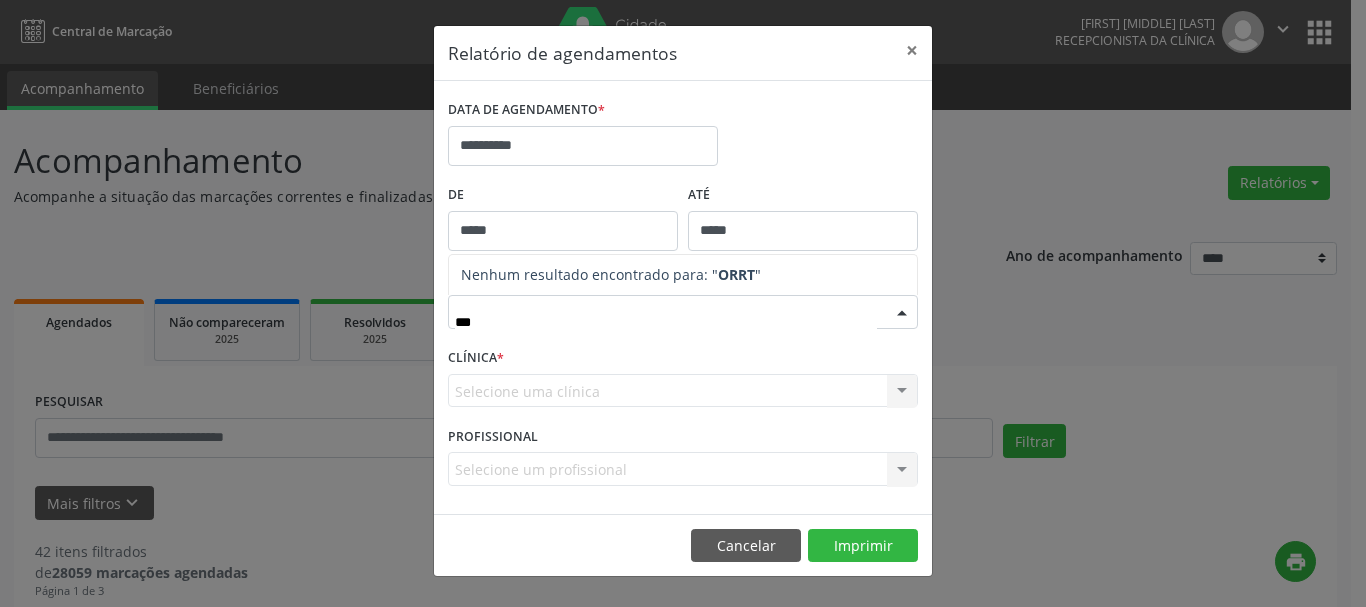 type on "**" 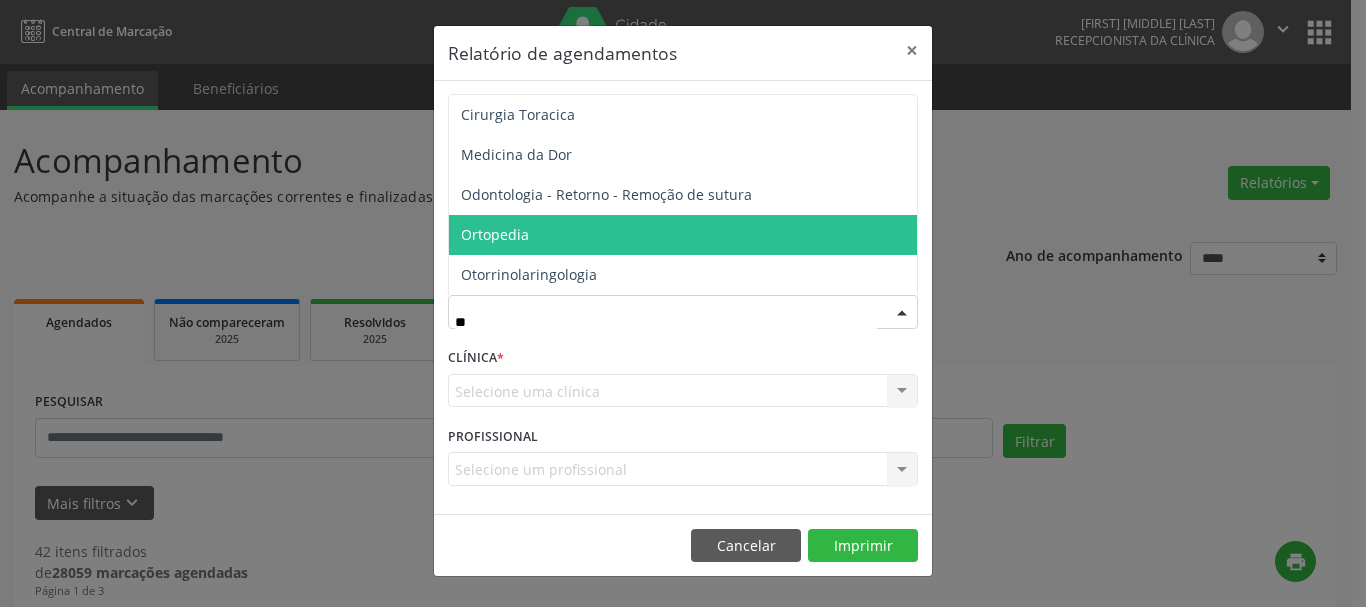 click on "Ortopedia" at bounding box center (683, 235) 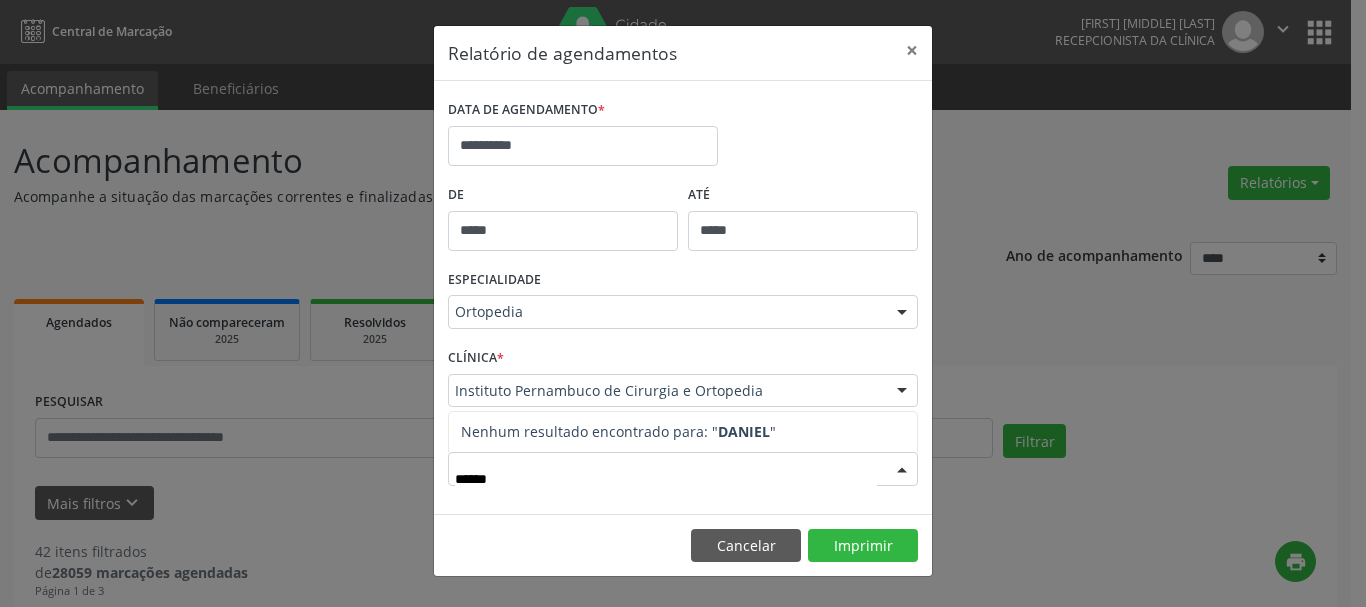 type on "**********" 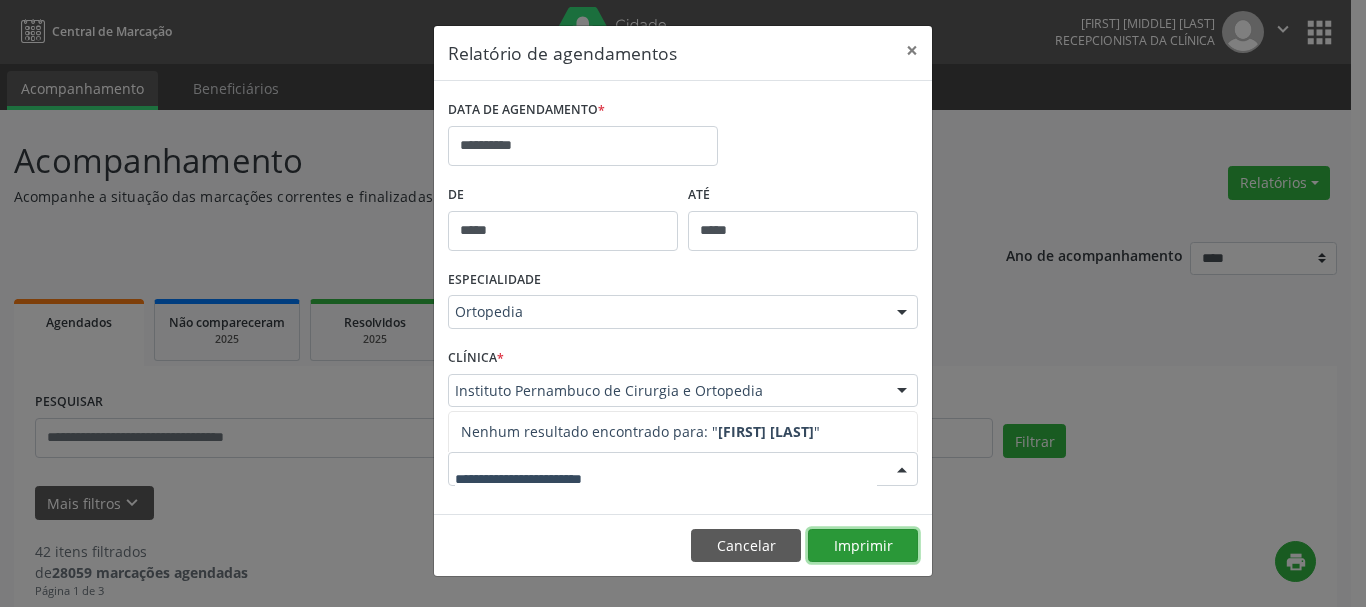 click on "Imprimir" at bounding box center (863, 546) 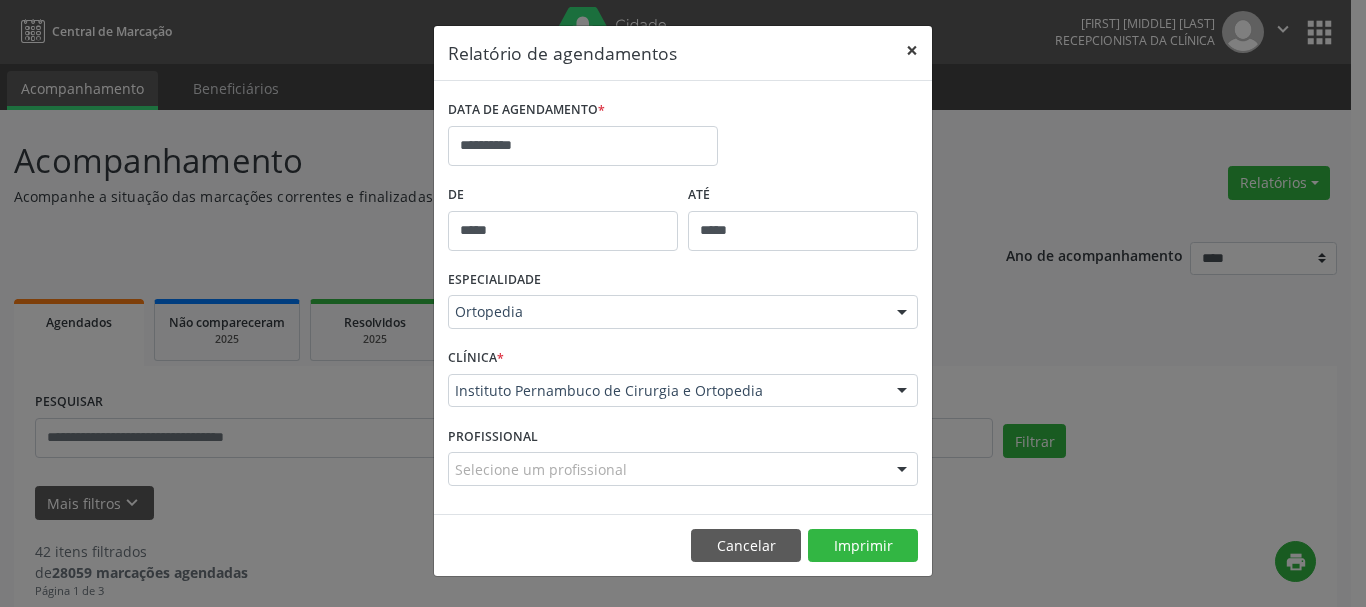 click on "×" at bounding box center (912, 50) 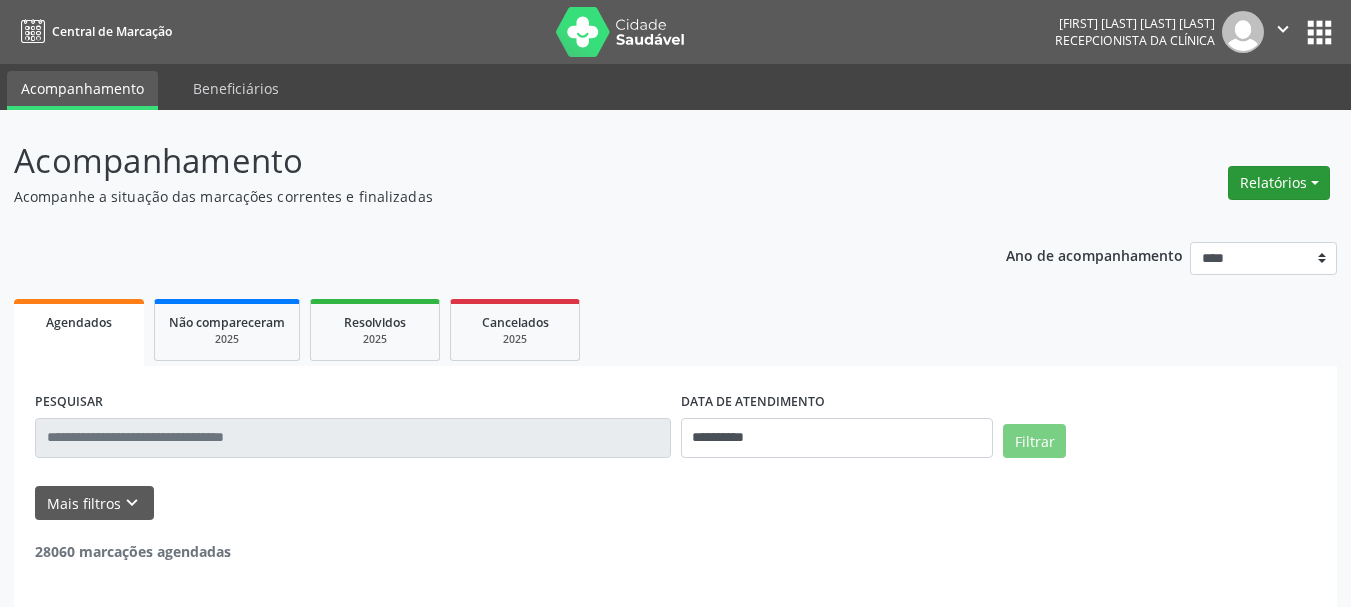 scroll, scrollTop: 0, scrollLeft: 0, axis: both 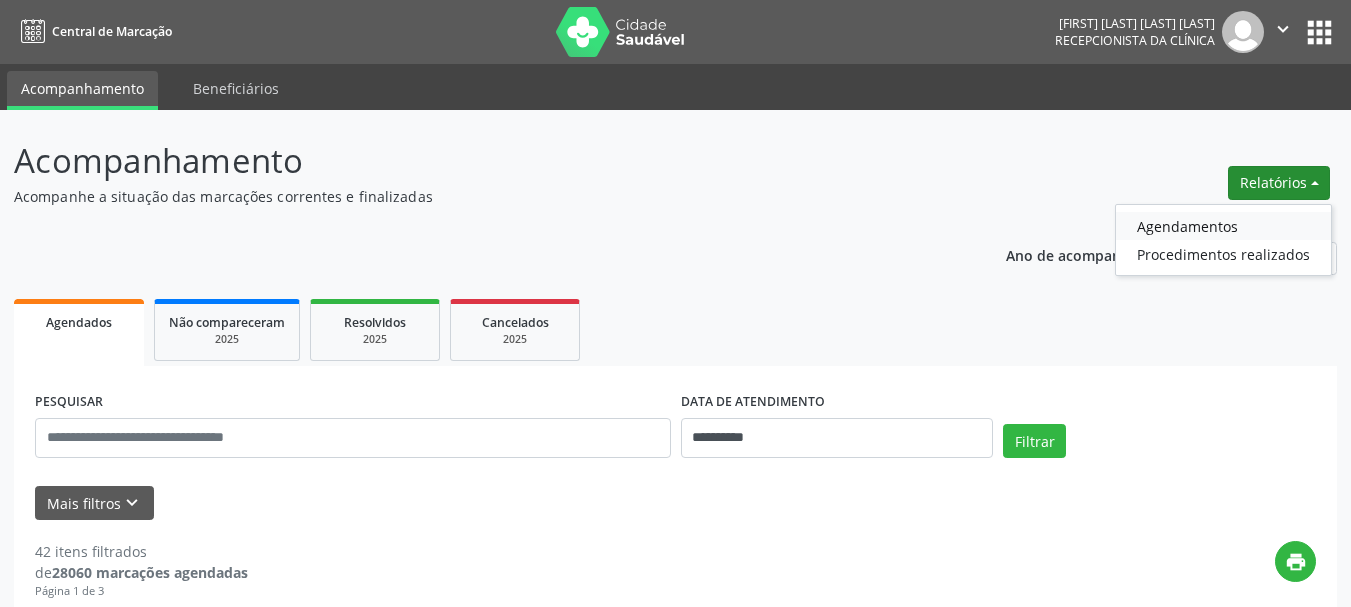 click on "Agendamentos" at bounding box center (1223, 226) 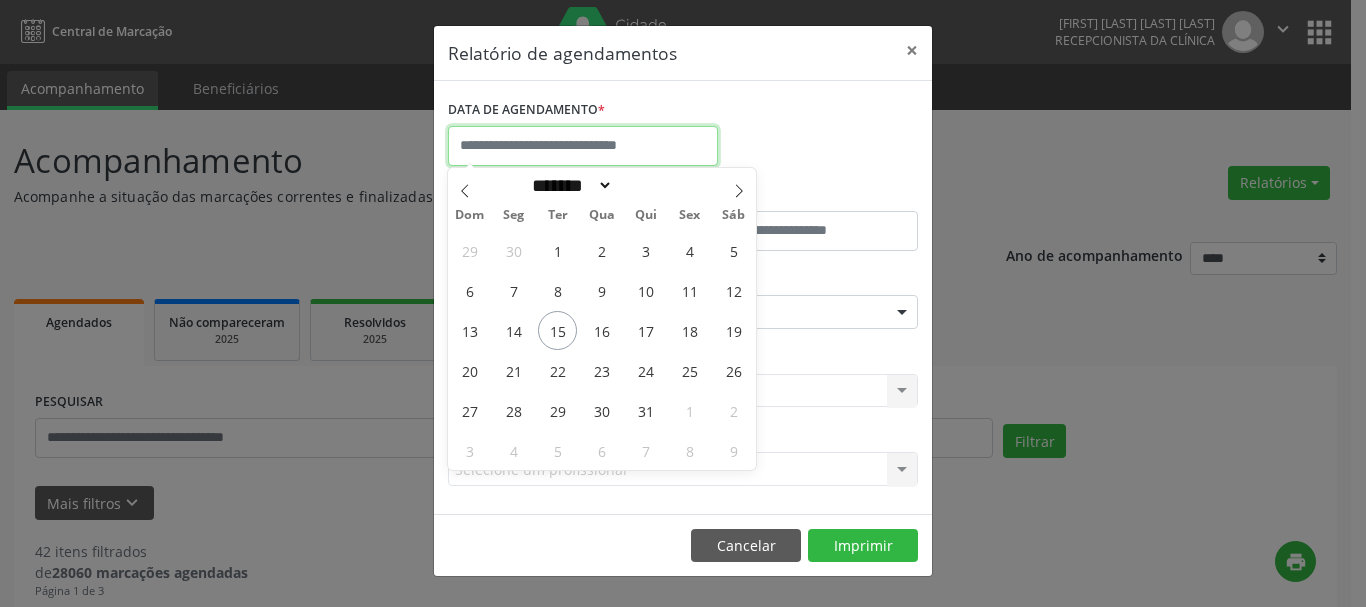 click at bounding box center (583, 146) 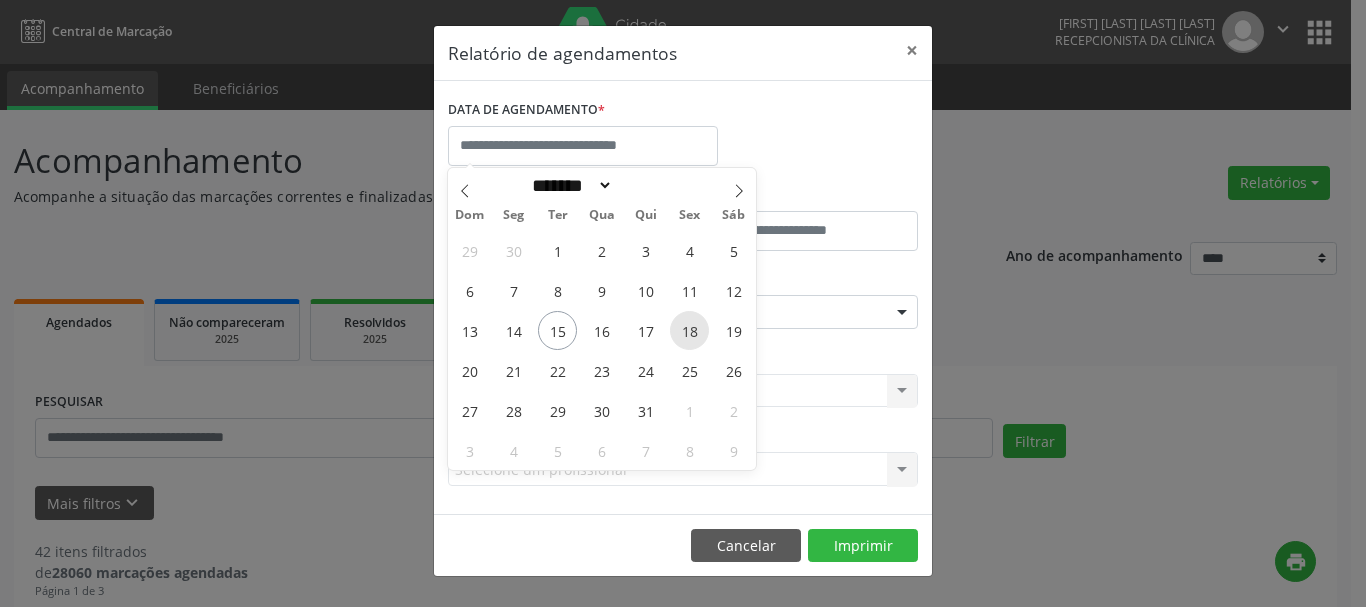 click on "18" at bounding box center [689, 330] 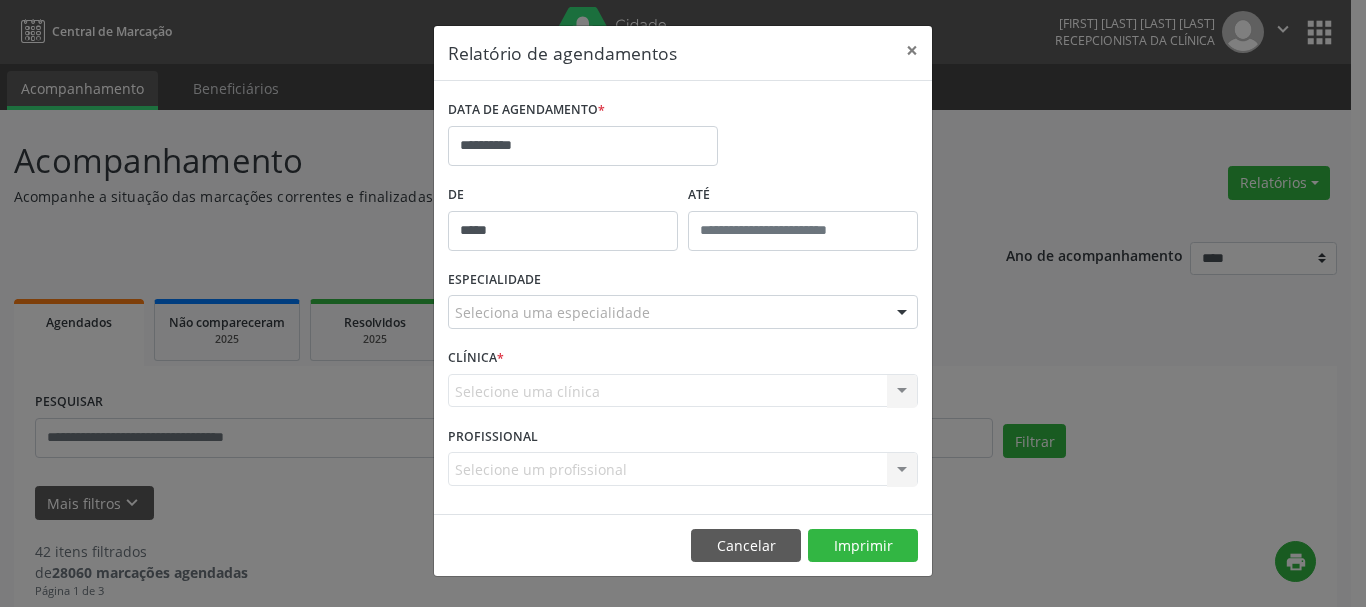 click on "*****" at bounding box center [563, 231] 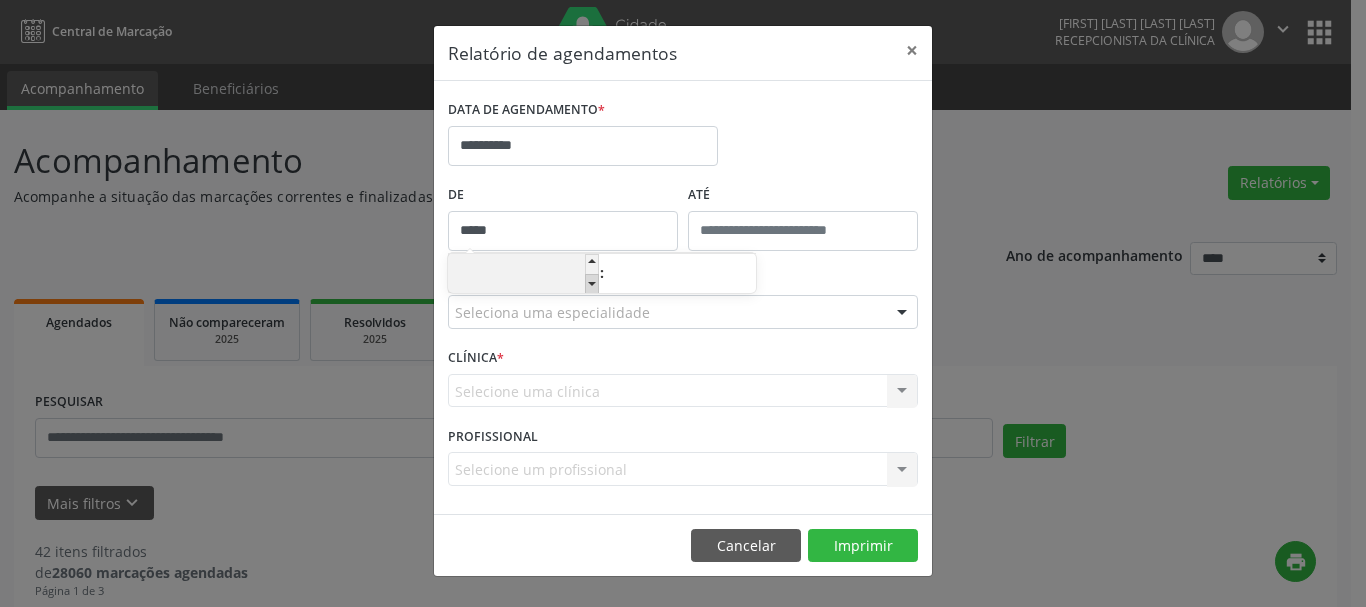 click at bounding box center [592, 284] 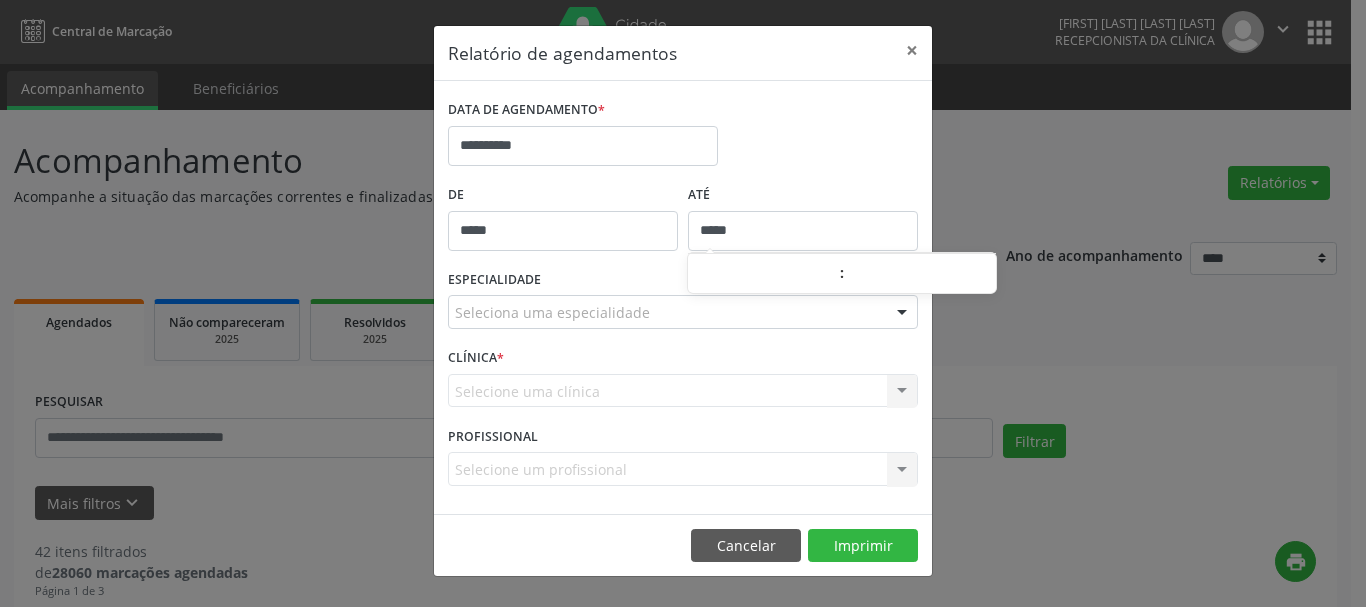 click on "*****" at bounding box center (803, 231) 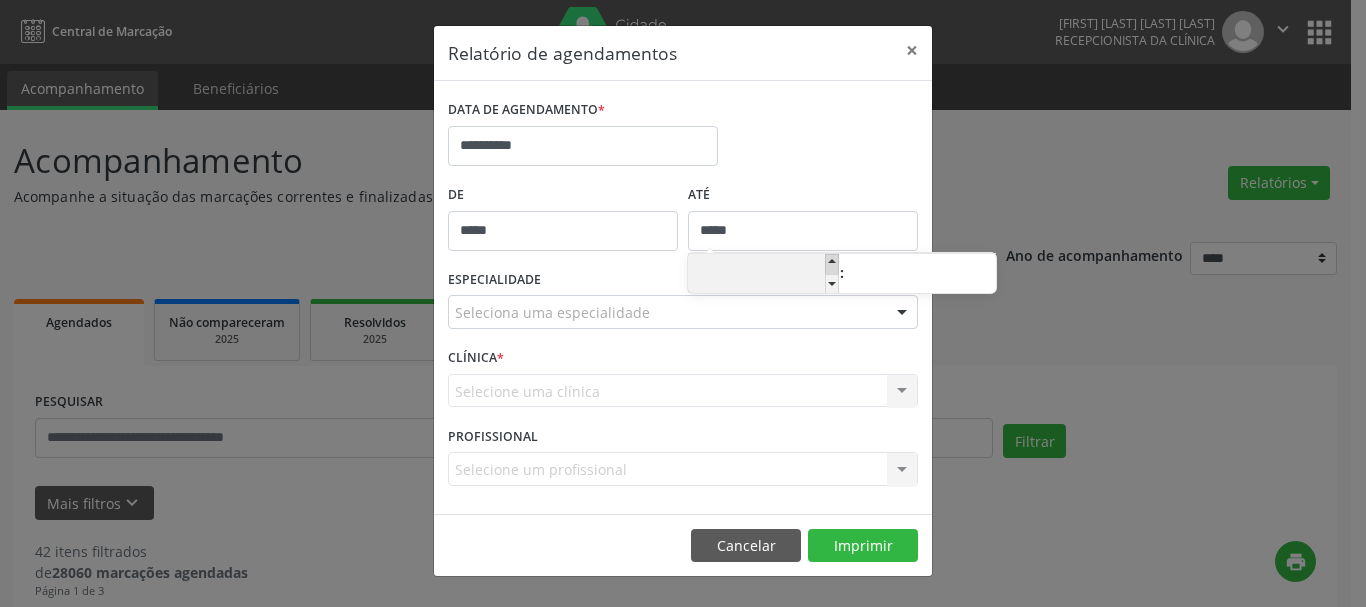 click at bounding box center [832, 264] 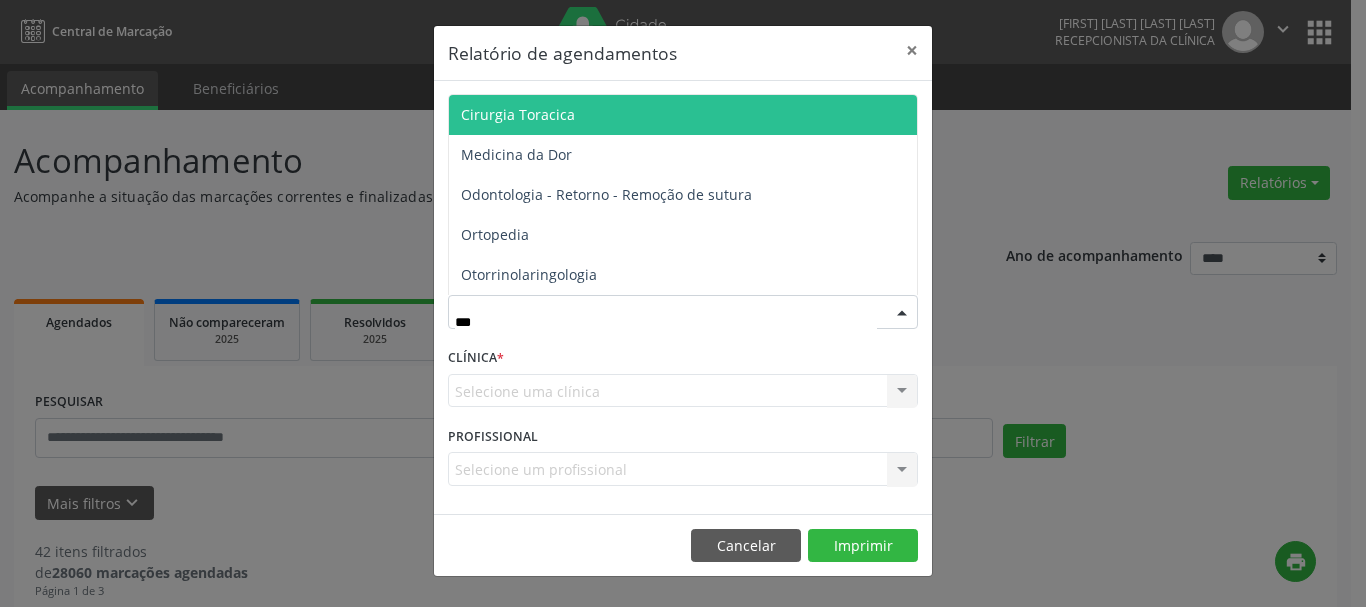 type on "****" 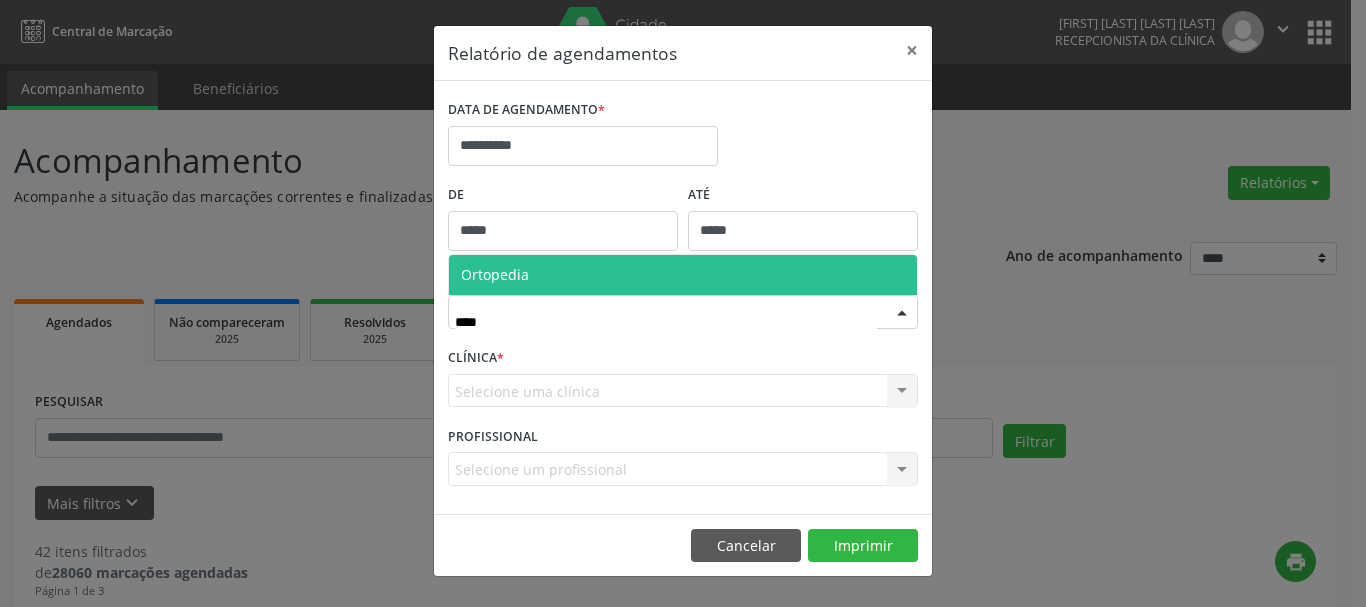 click on "Ortopedia" at bounding box center (683, 275) 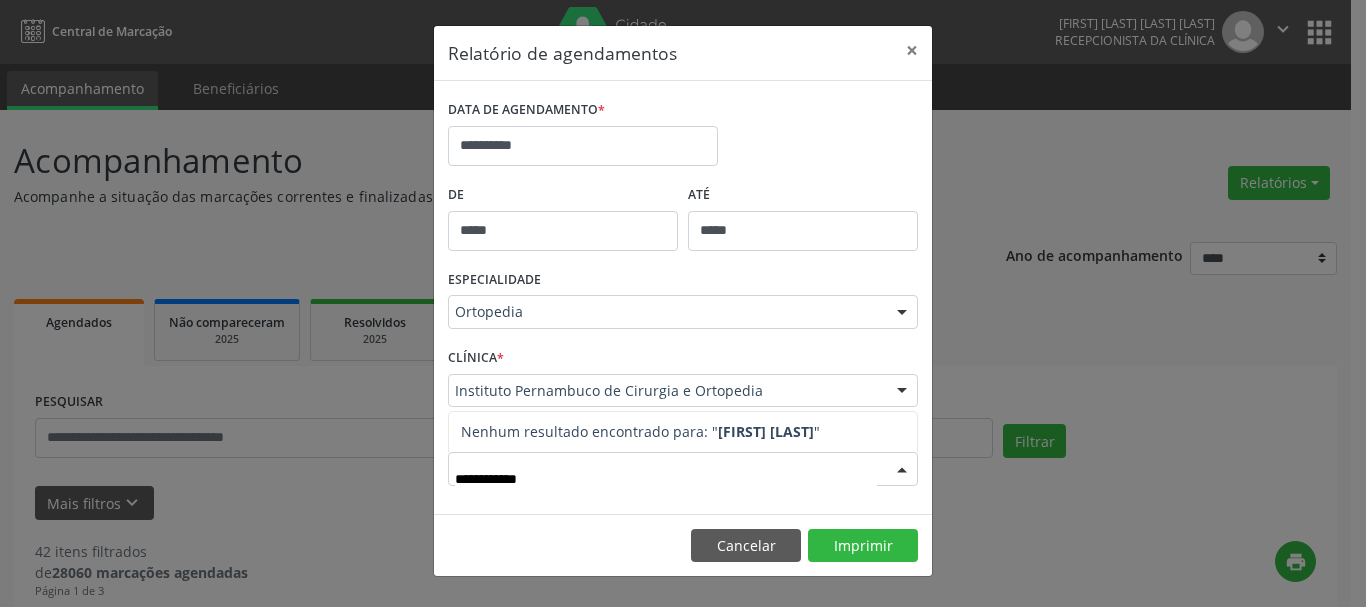 type on "**********" 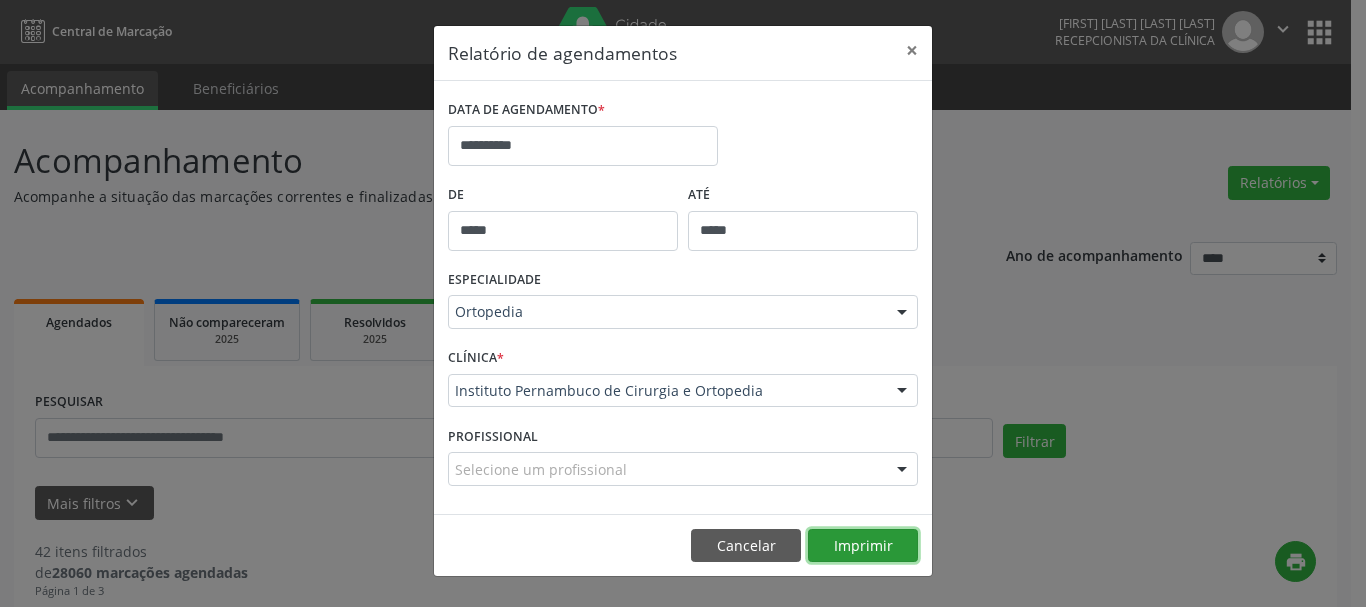 click on "Imprimir" at bounding box center [863, 546] 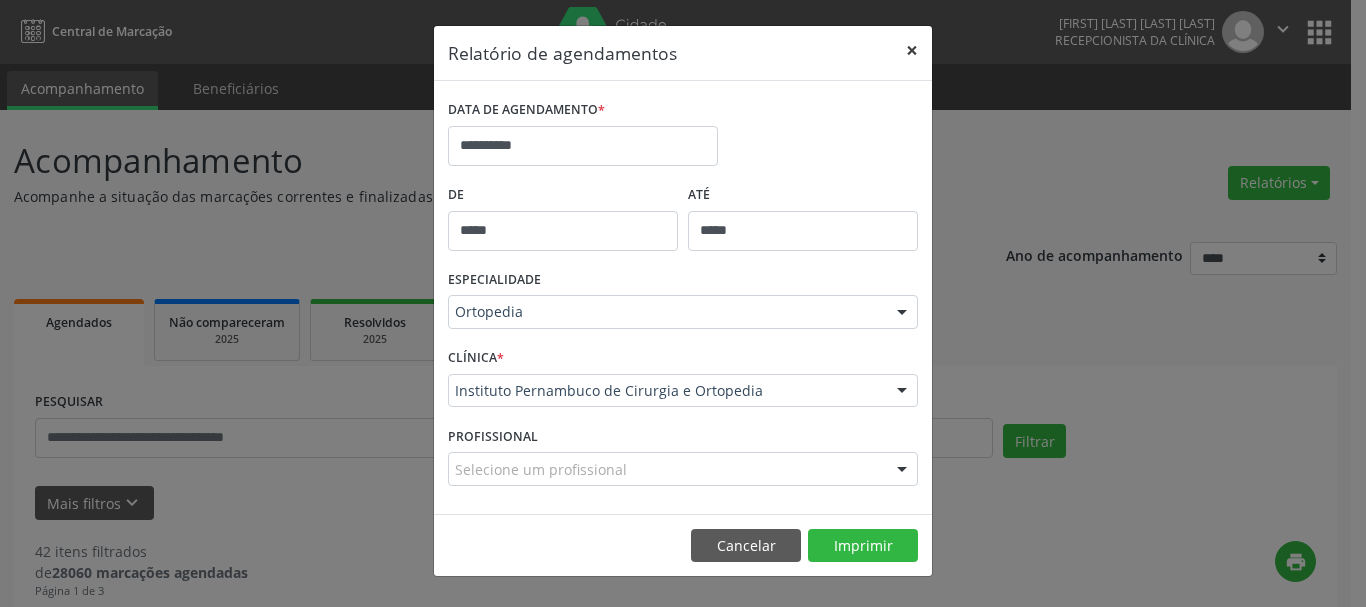 click on "×" at bounding box center (912, 50) 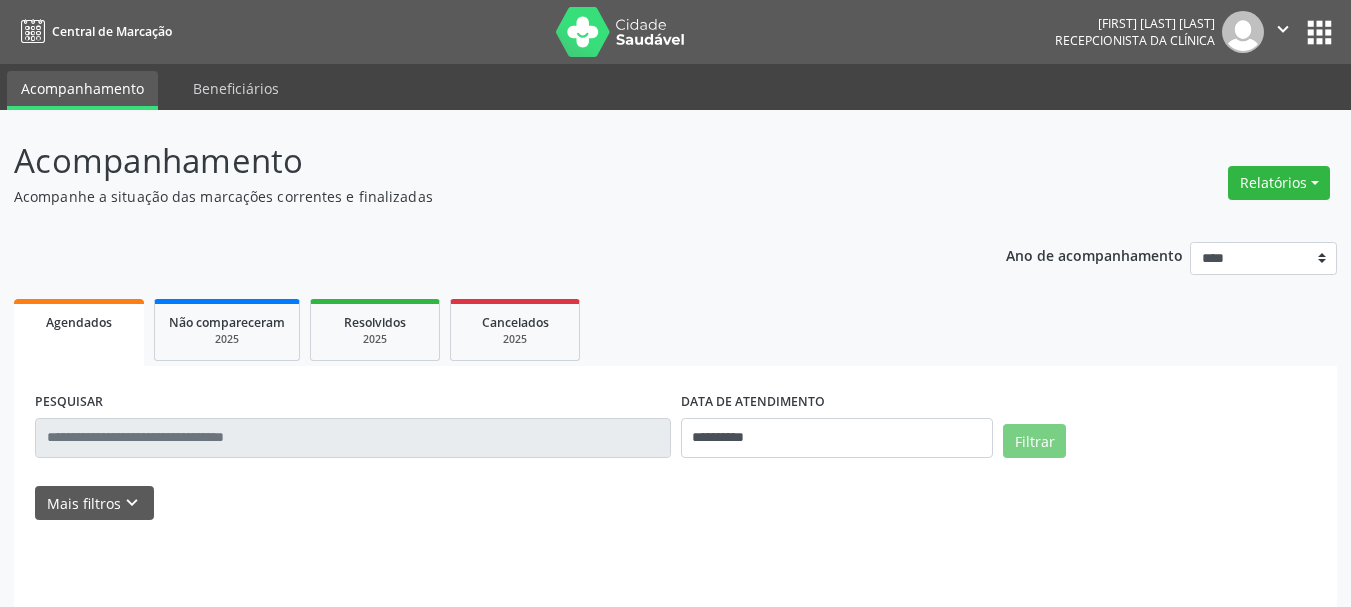 scroll, scrollTop: 0, scrollLeft: 0, axis: both 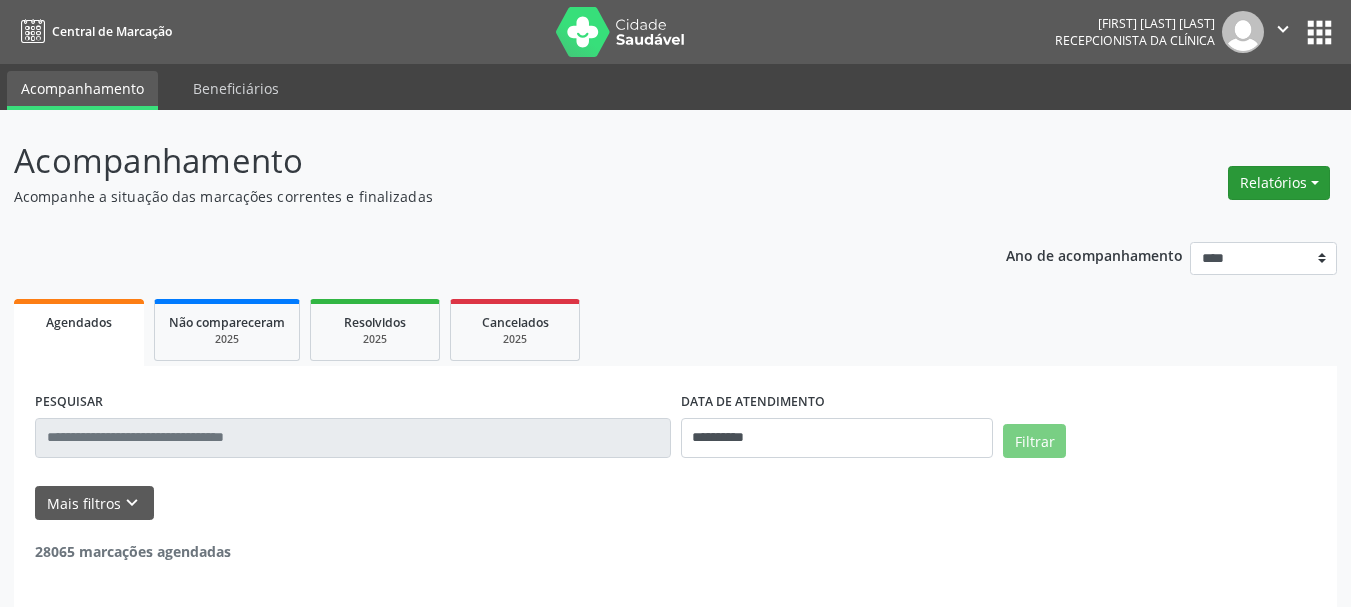 click on "Relatórios" at bounding box center [1279, 183] 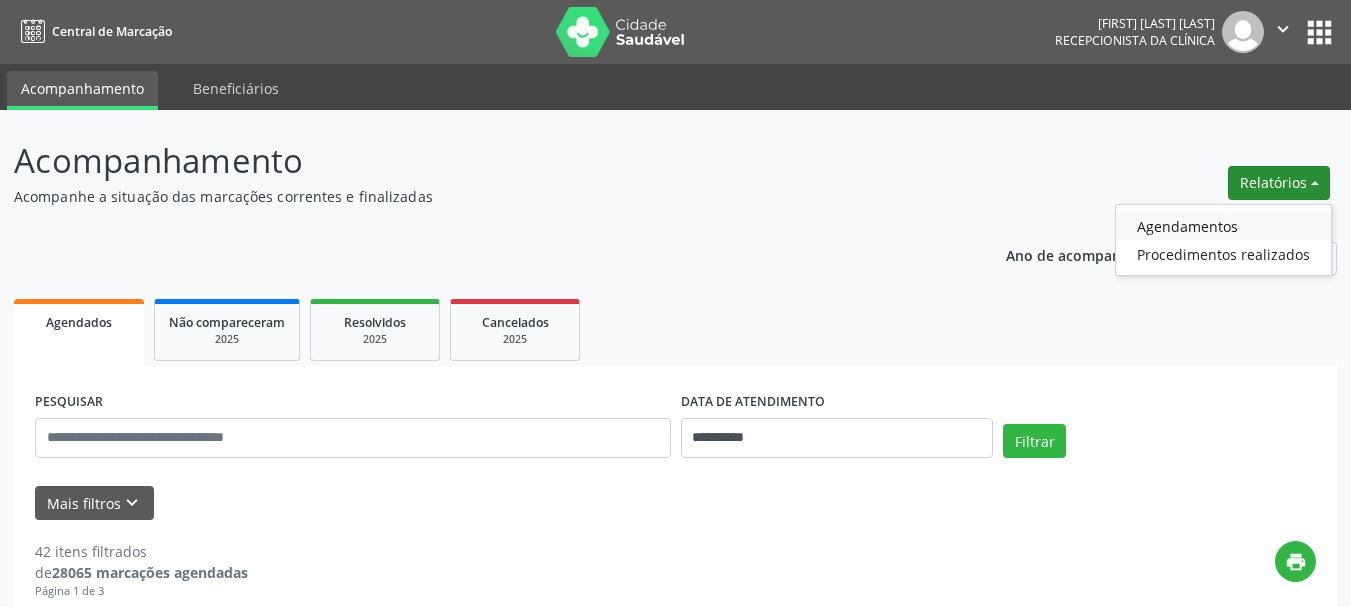 click on "Agendamentos" at bounding box center [1223, 226] 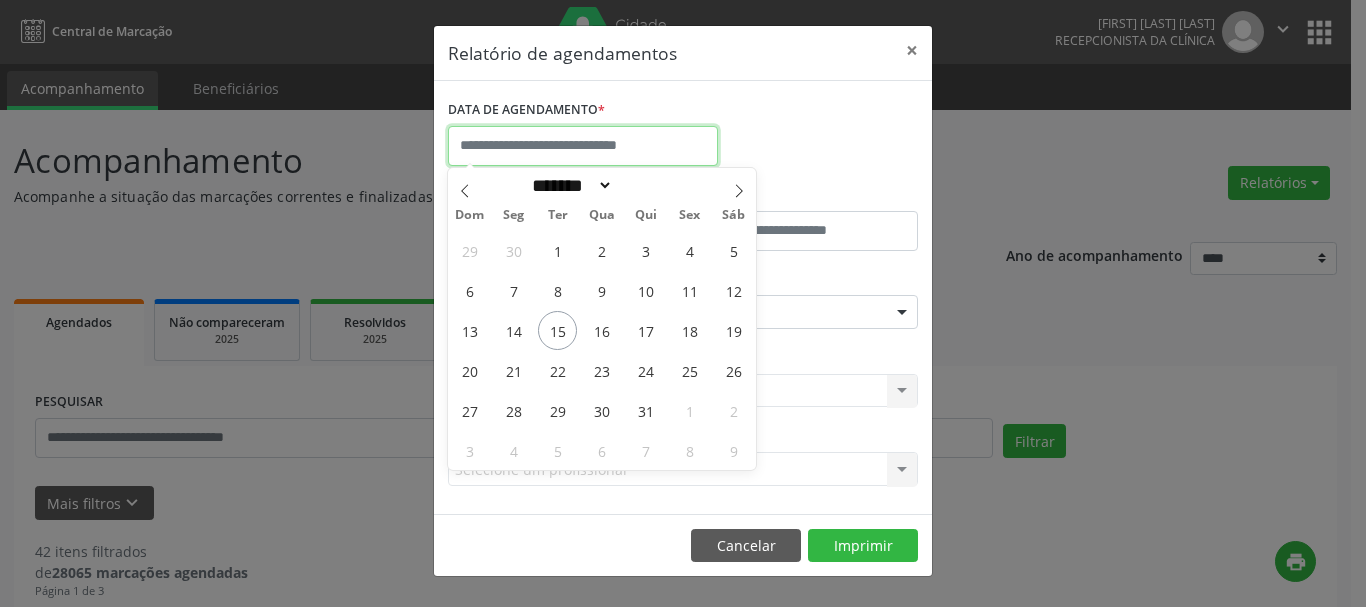 click at bounding box center [583, 146] 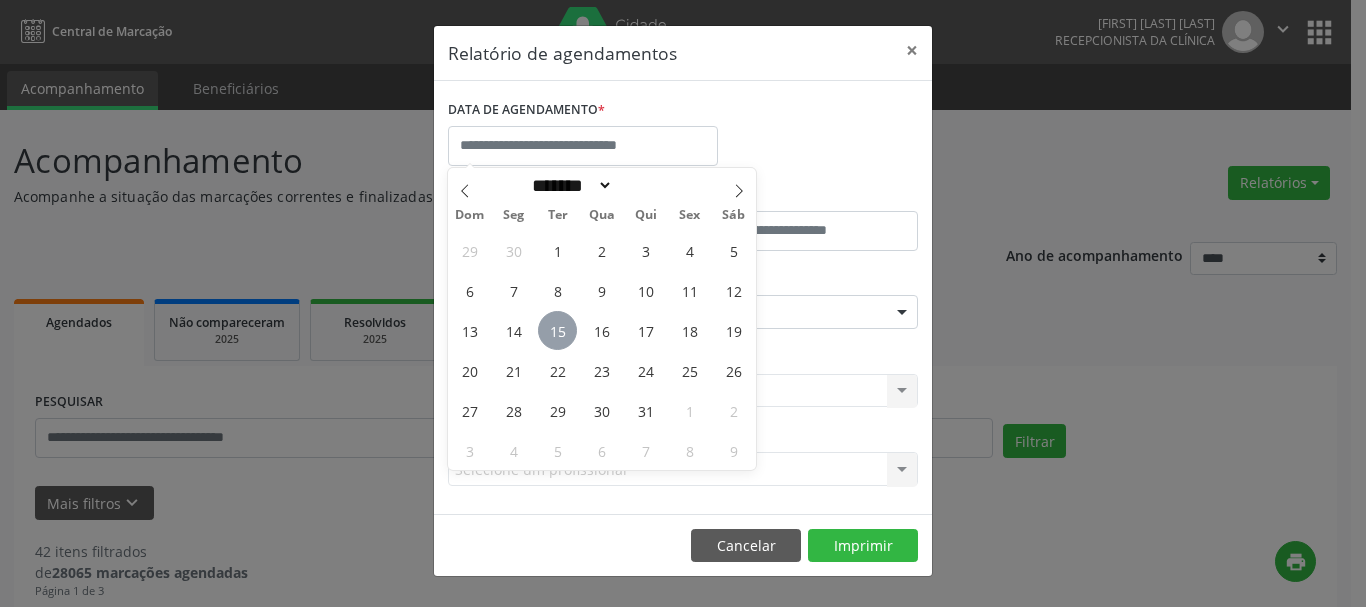 click on "15" at bounding box center (557, 330) 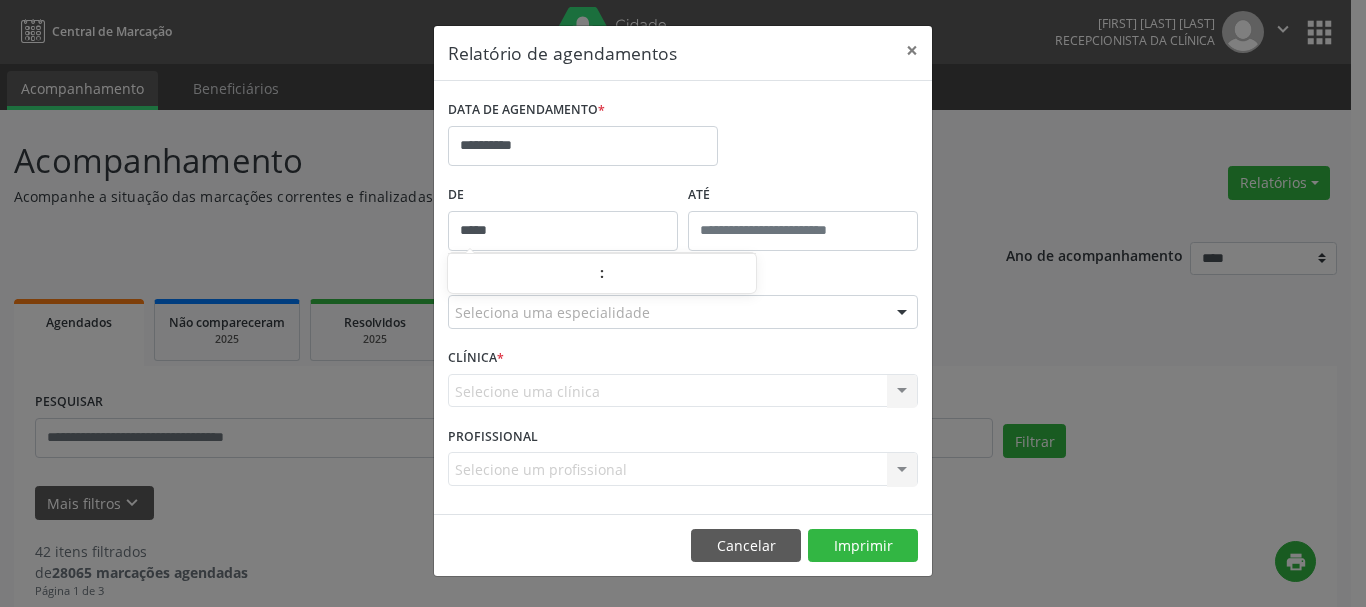 click on "*****" at bounding box center (563, 231) 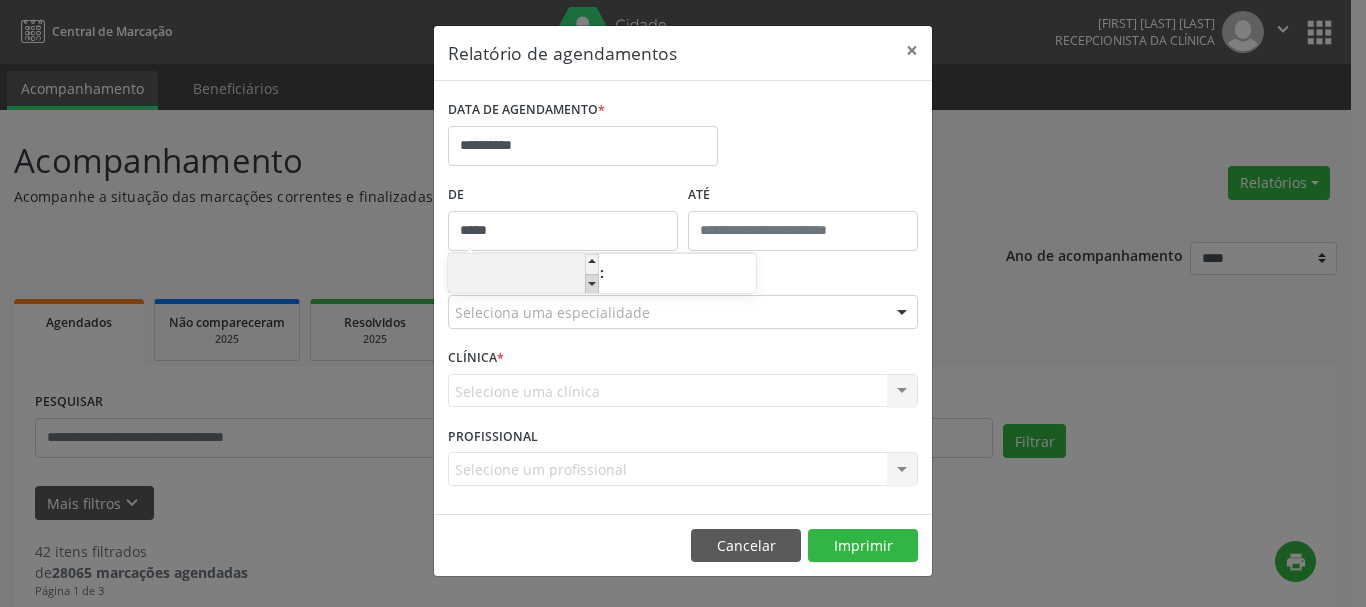 click at bounding box center (592, 284) 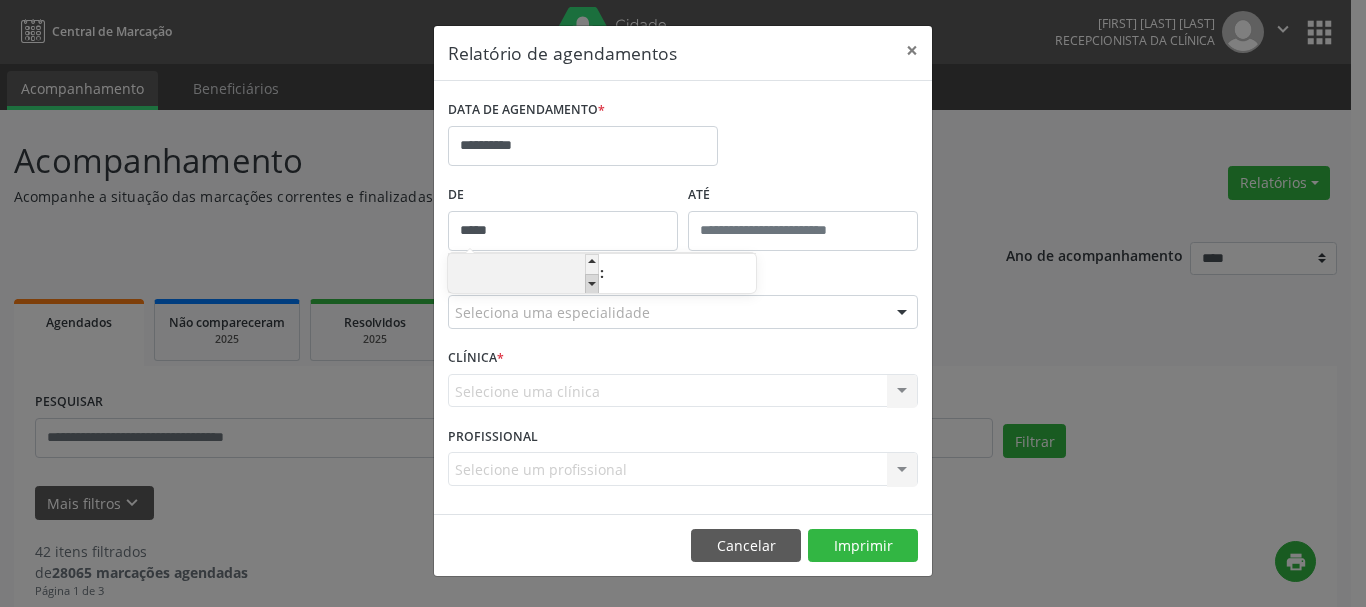 click at bounding box center (592, 284) 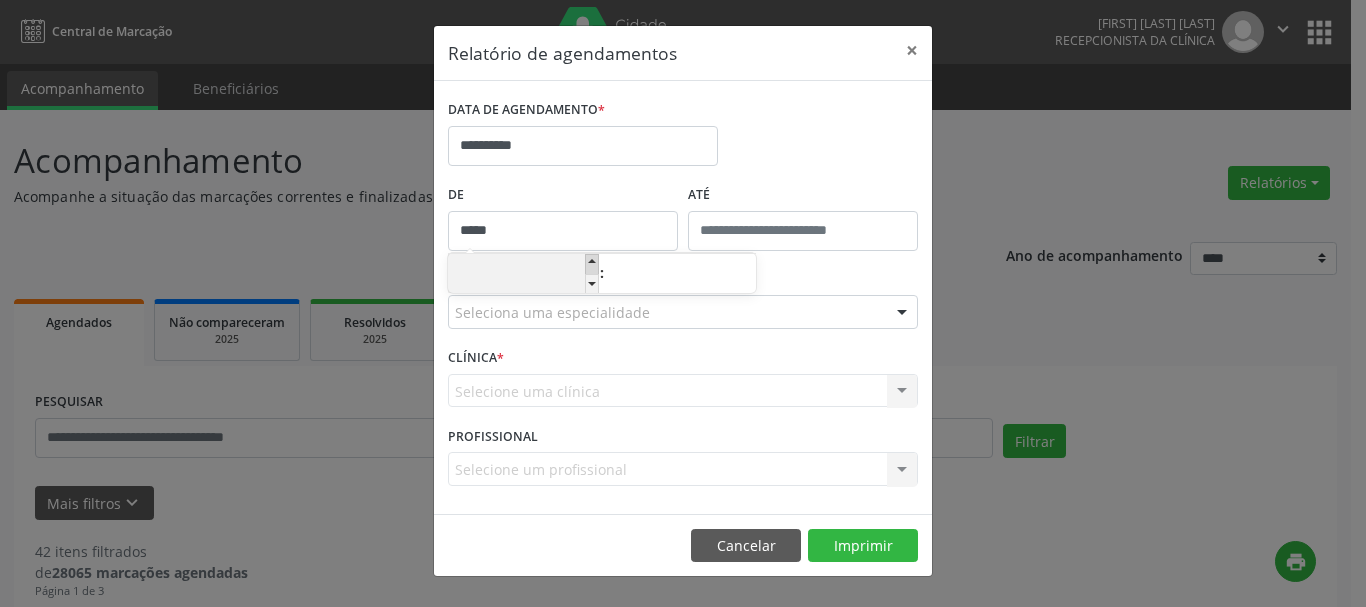 click at bounding box center [592, 264] 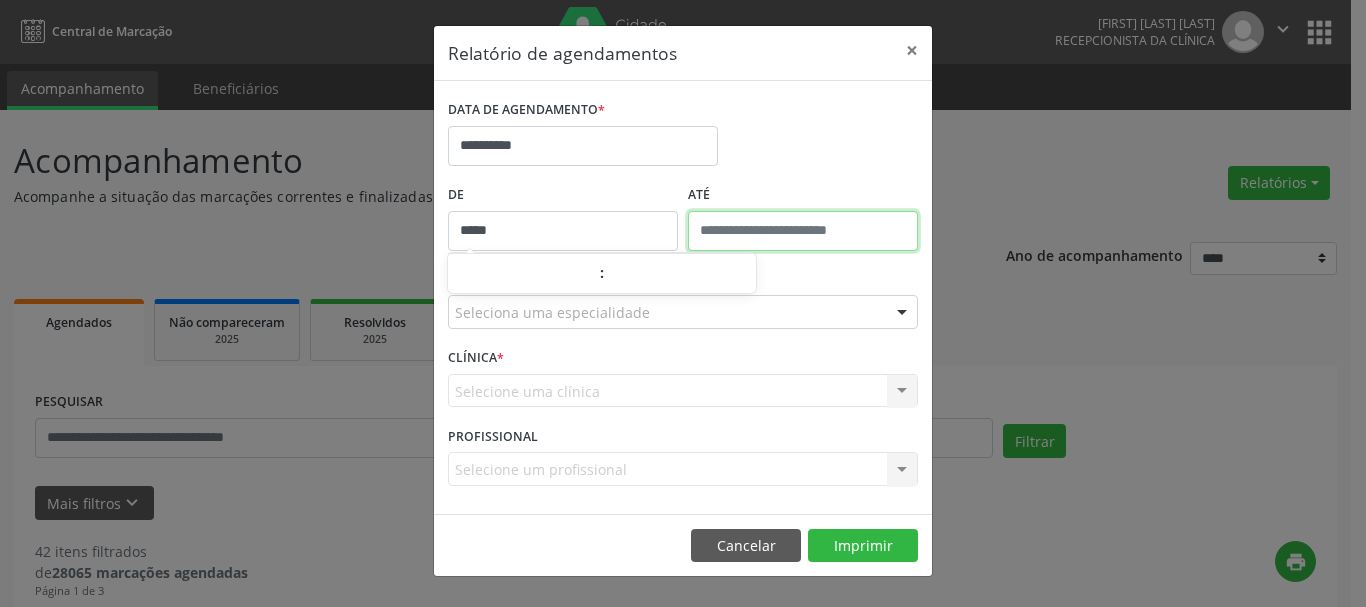 click at bounding box center [803, 231] 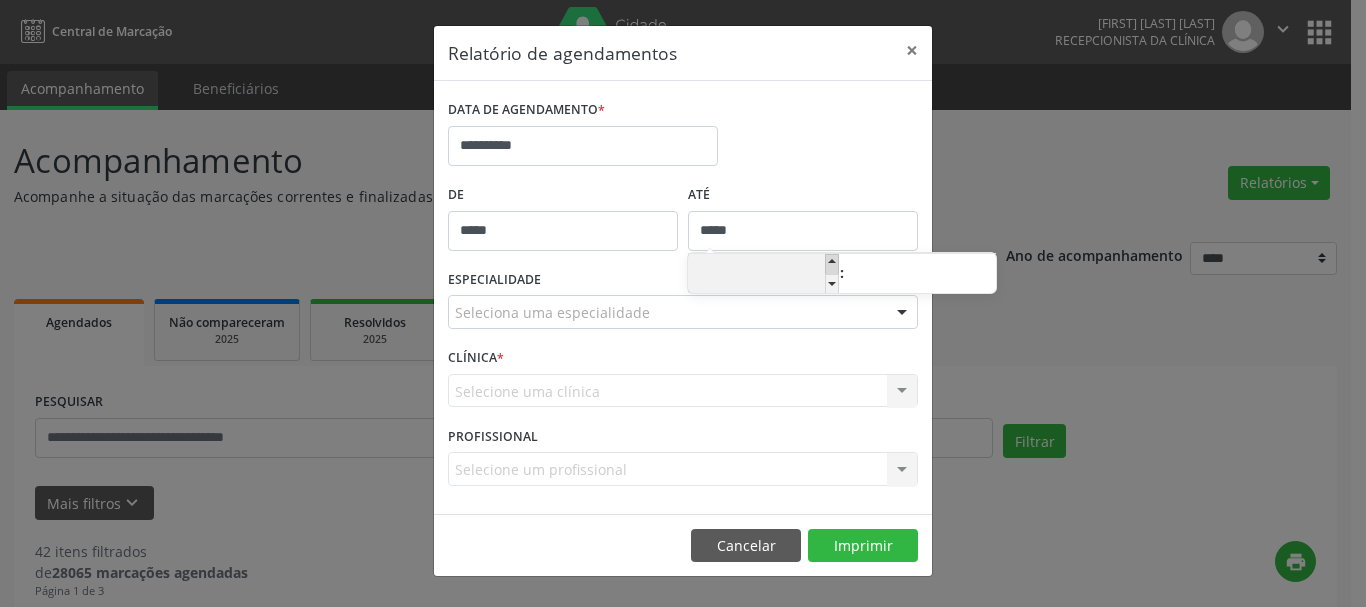 click at bounding box center [832, 264] 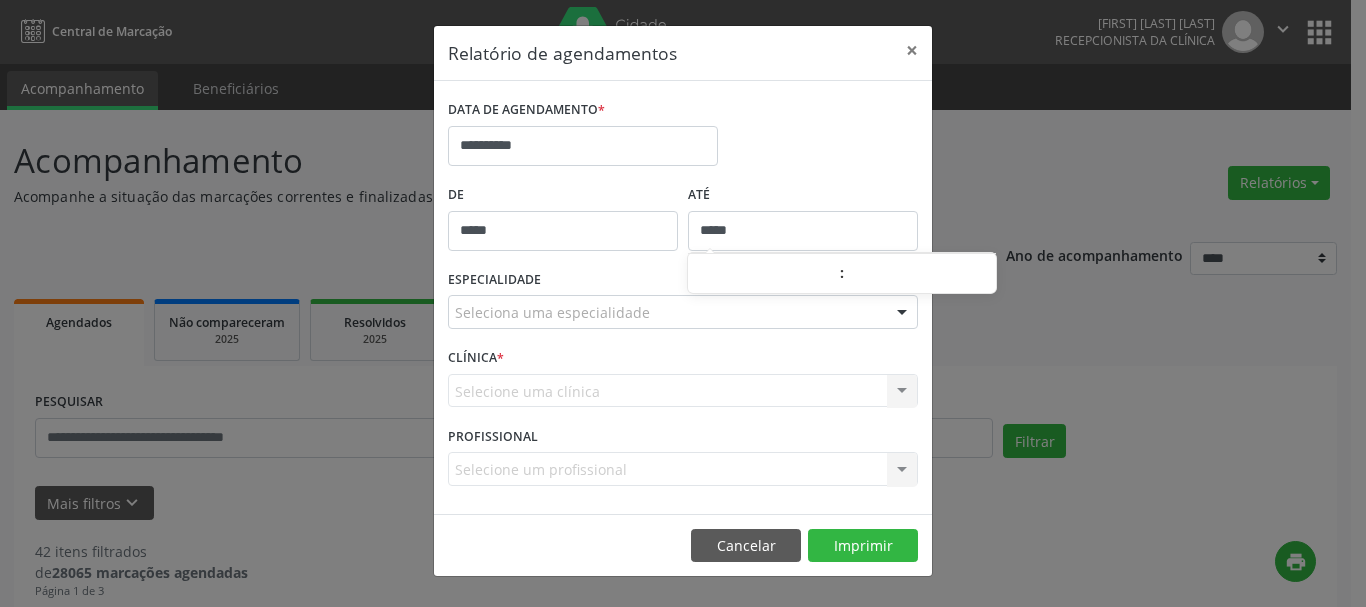 click on "Seleciona uma especialidade" at bounding box center (683, 312) 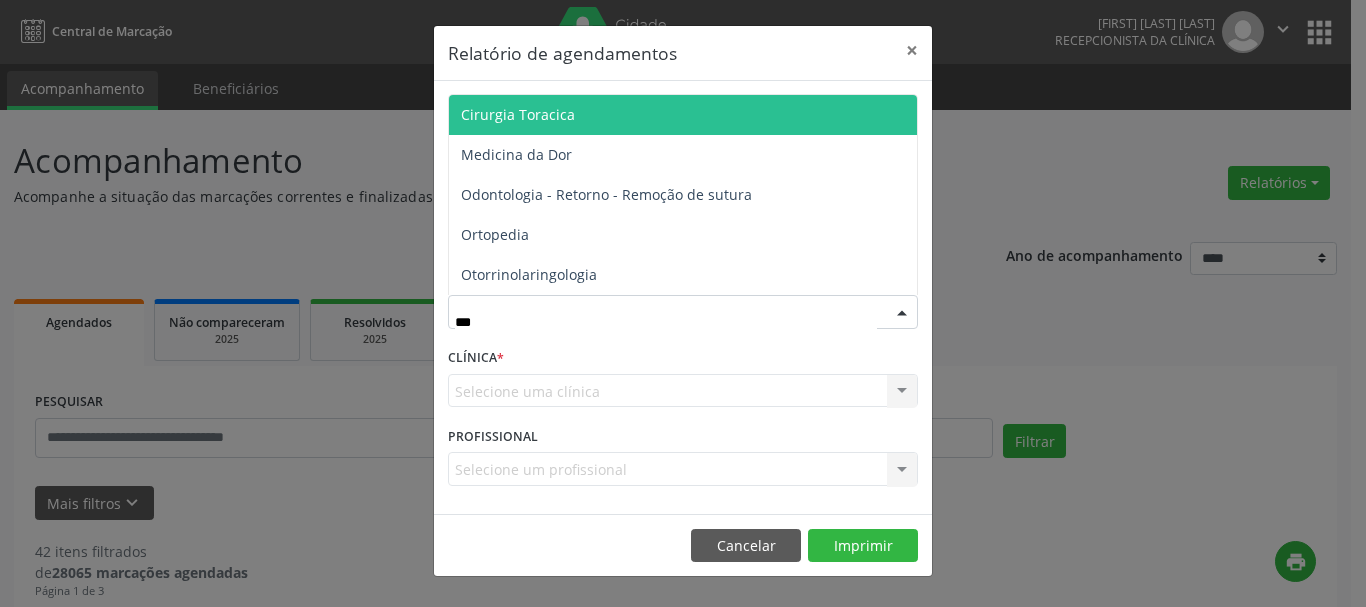 type on "****" 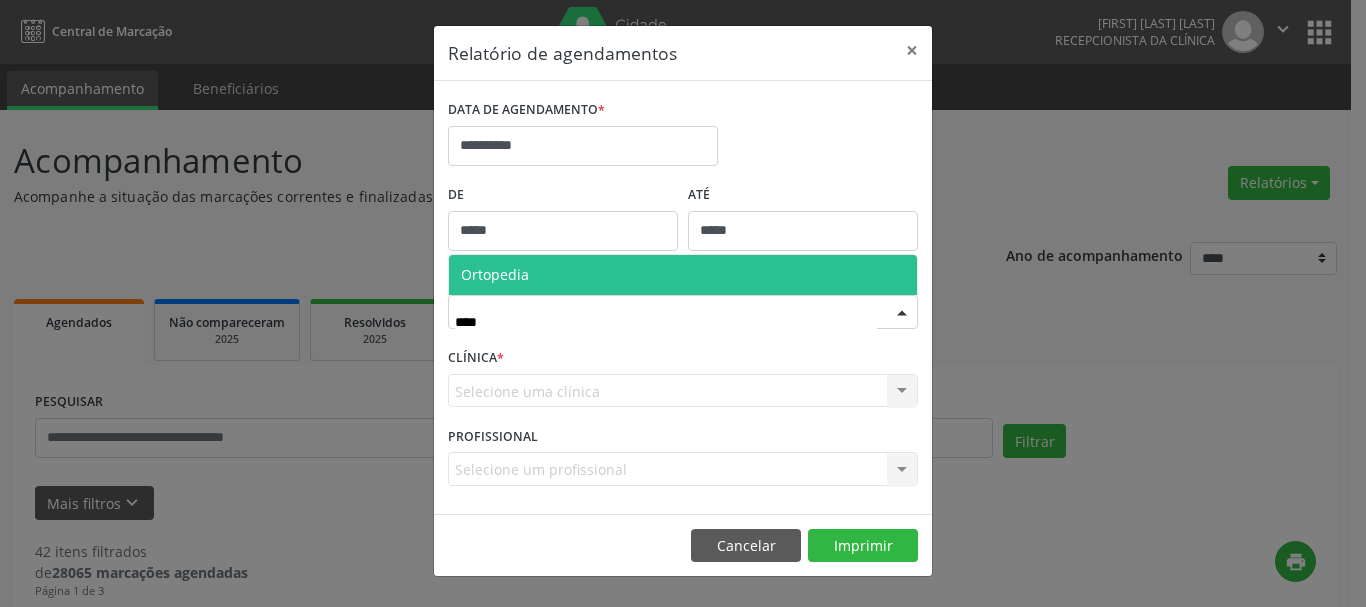 click on "Ortopedia" at bounding box center [683, 275] 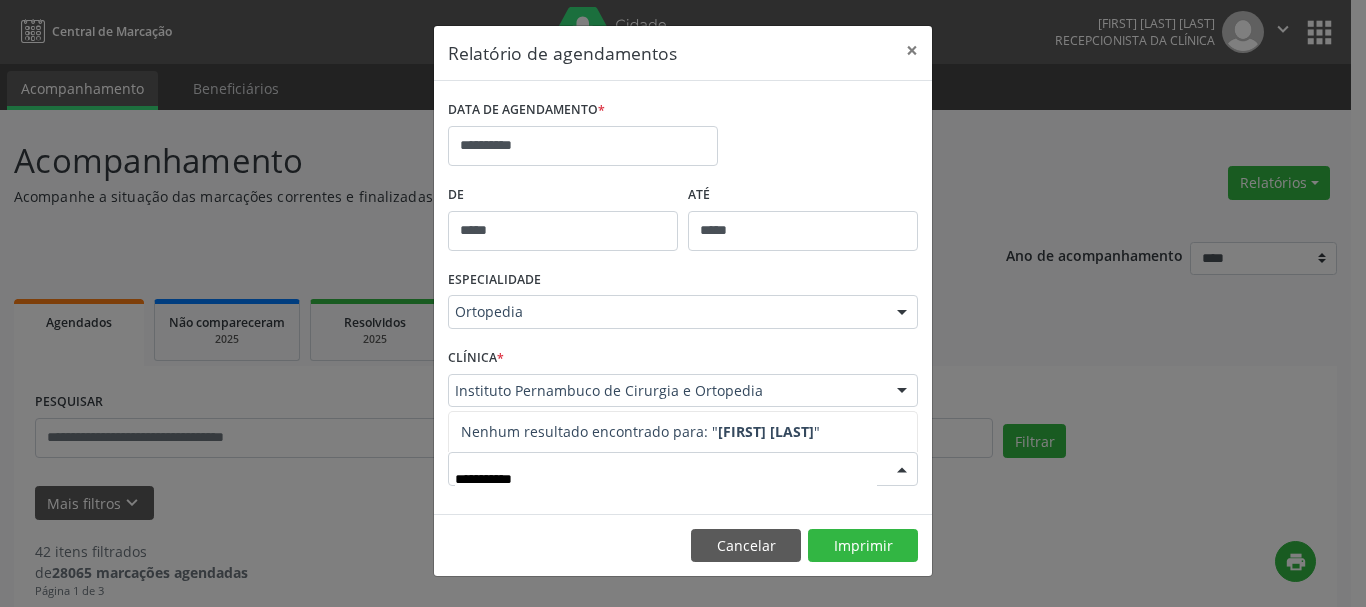 type on "**********" 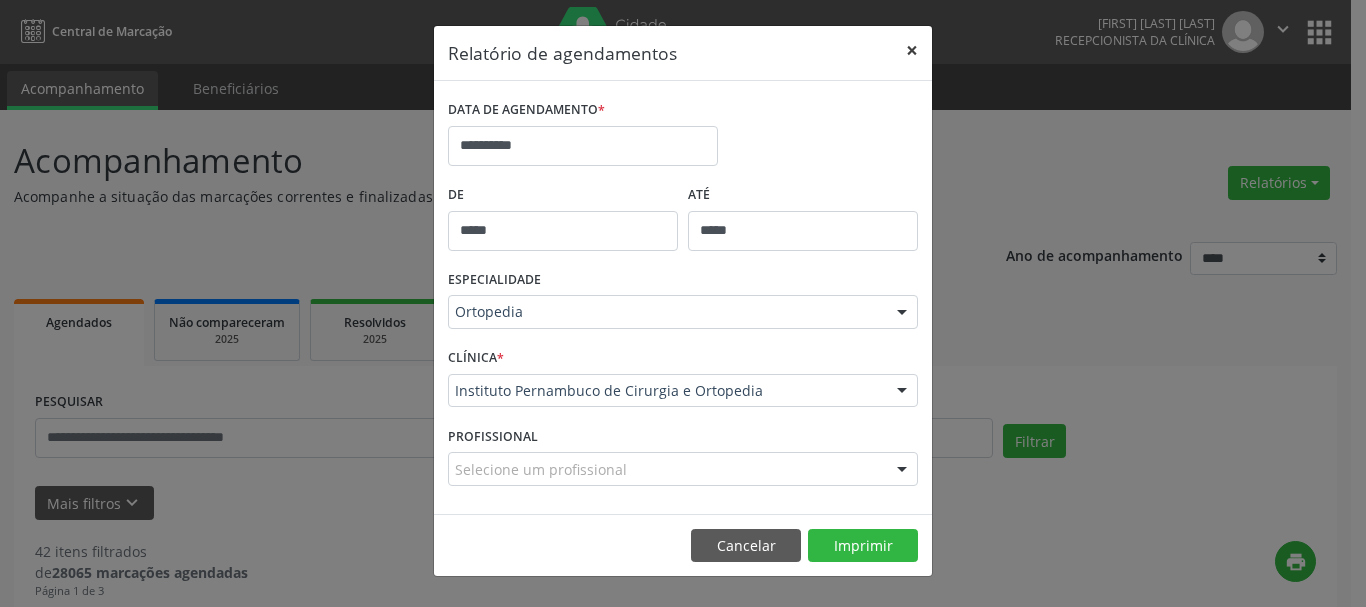 click on "×" at bounding box center (912, 50) 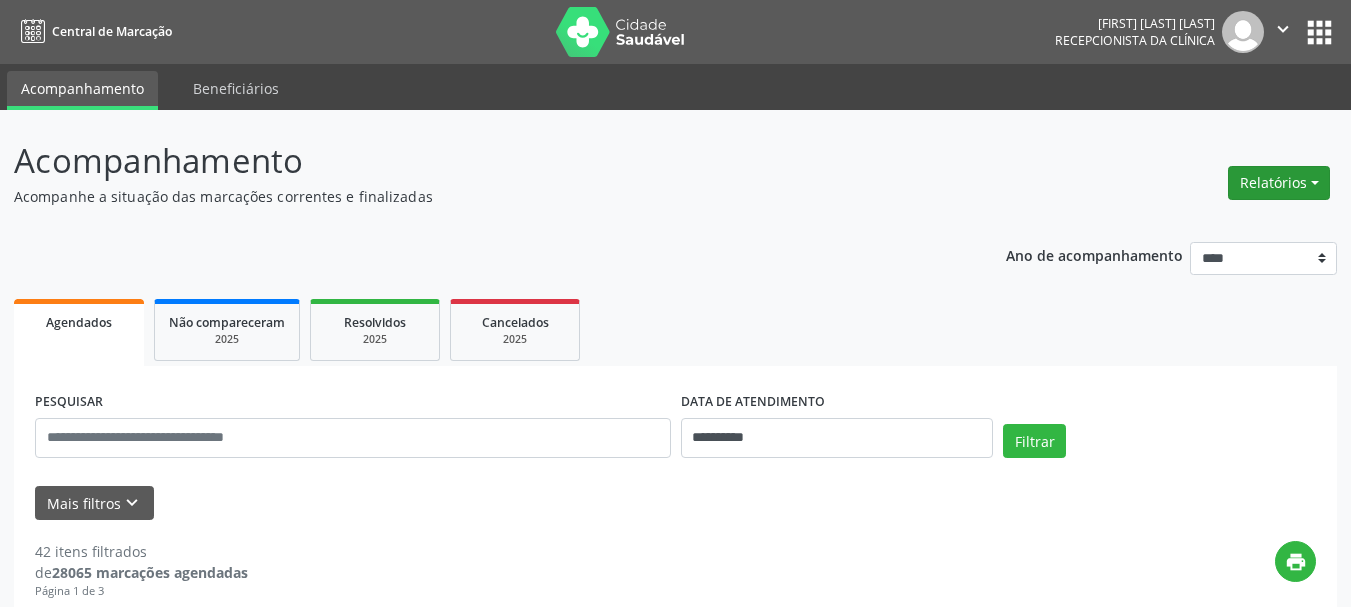 click on "Relatórios" at bounding box center [1279, 183] 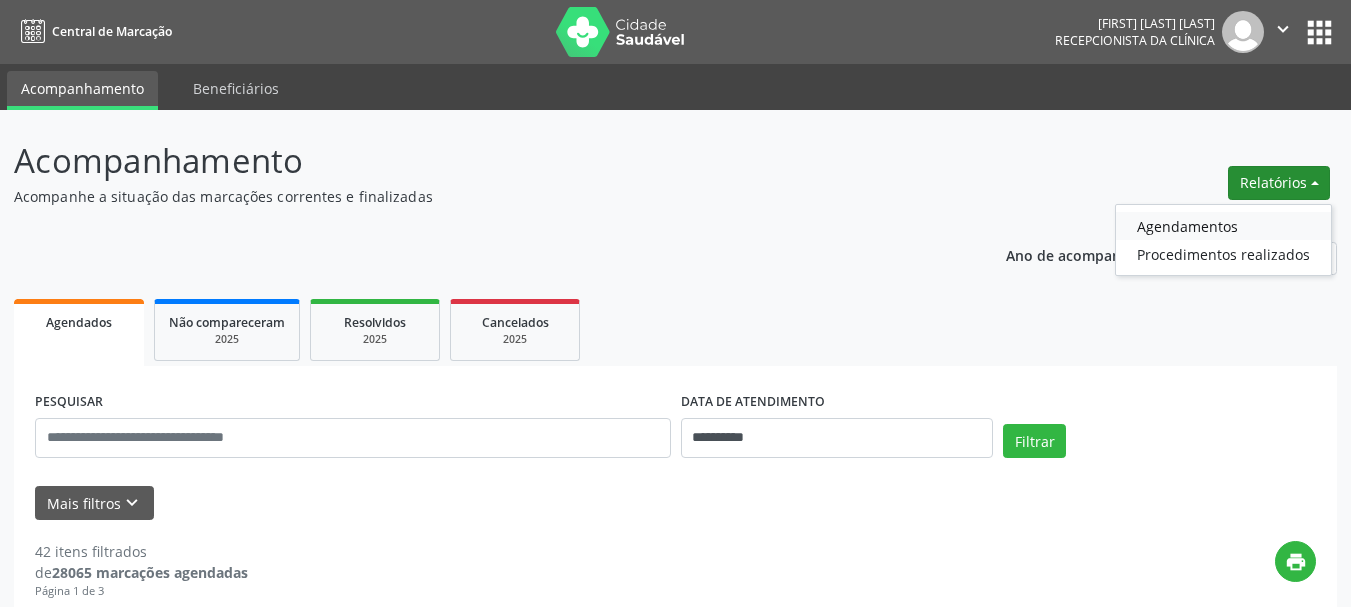 click on "Agendamentos" at bounding box center (1223, 226) 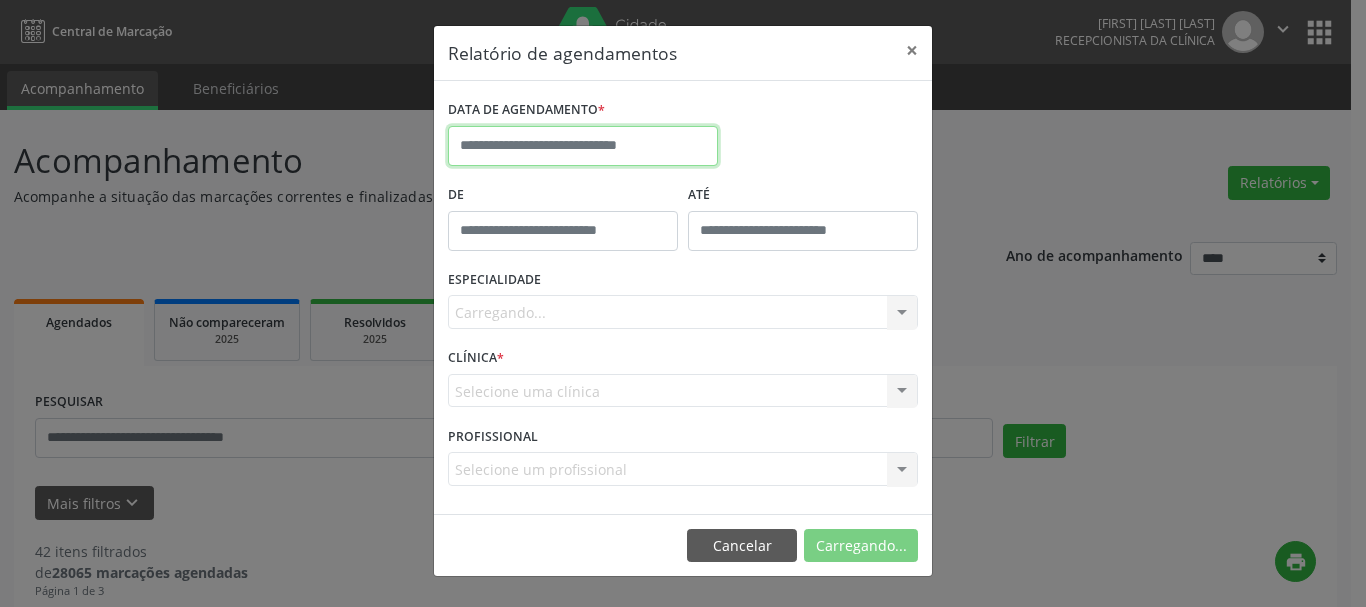 click at bounding box center [583, 146] 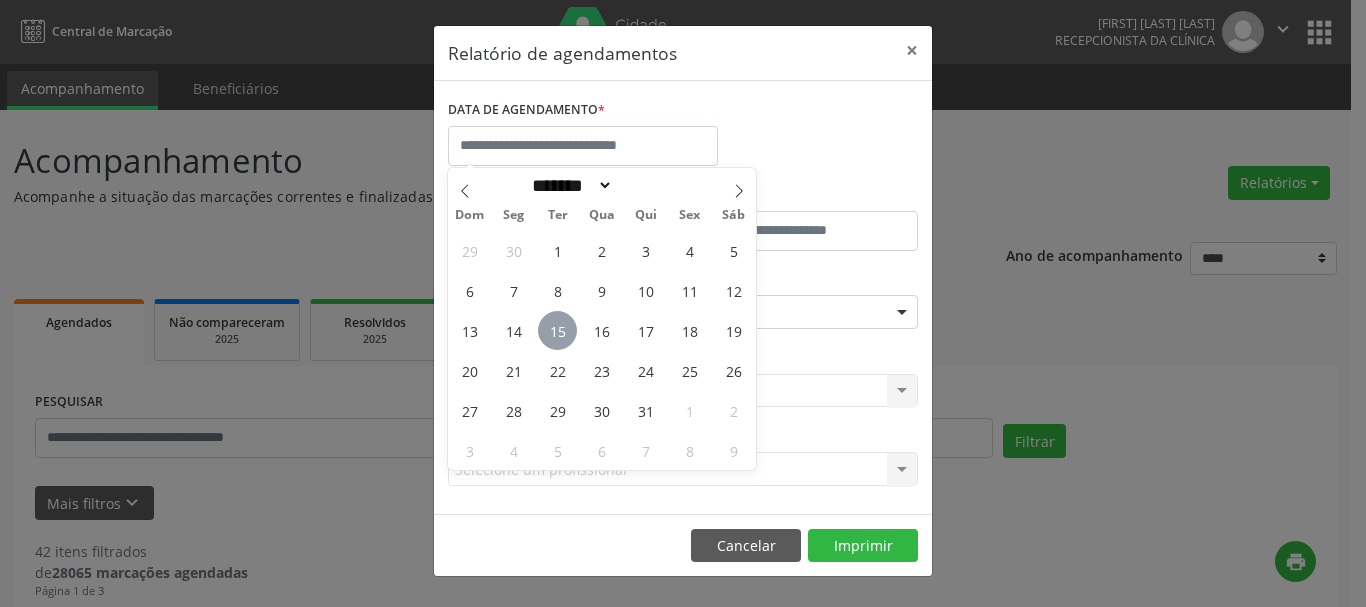 click on "15" at bounding box center (557, 330) 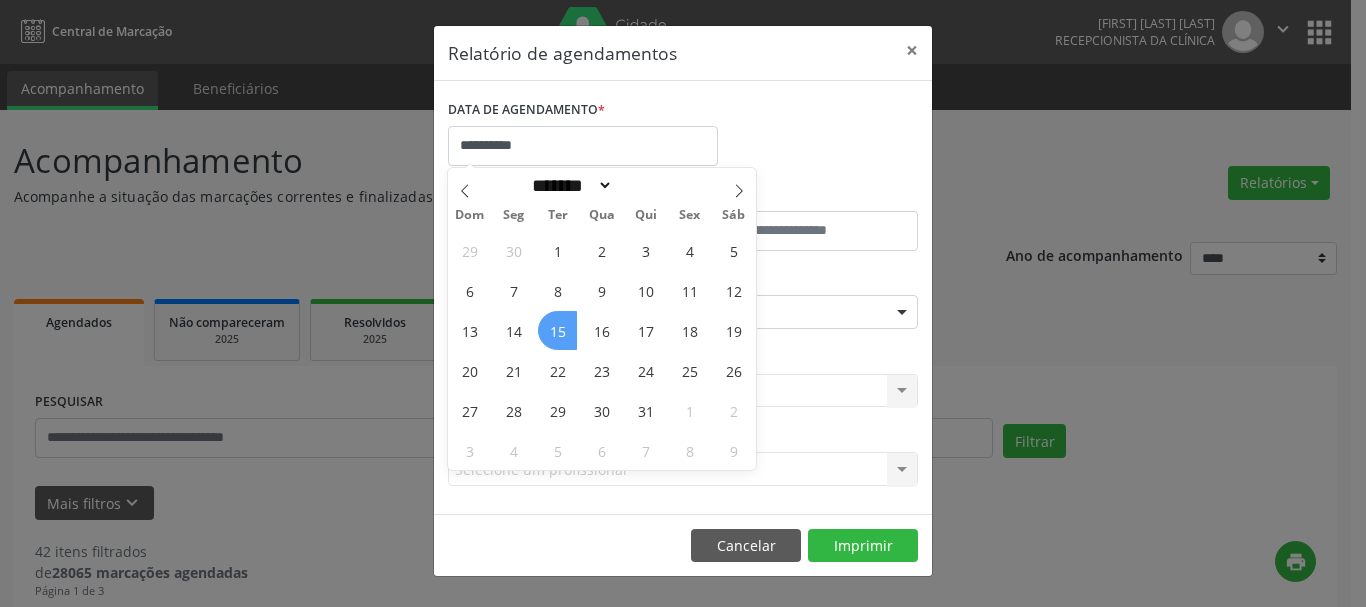click on "15" at bounding box center [557, 330] 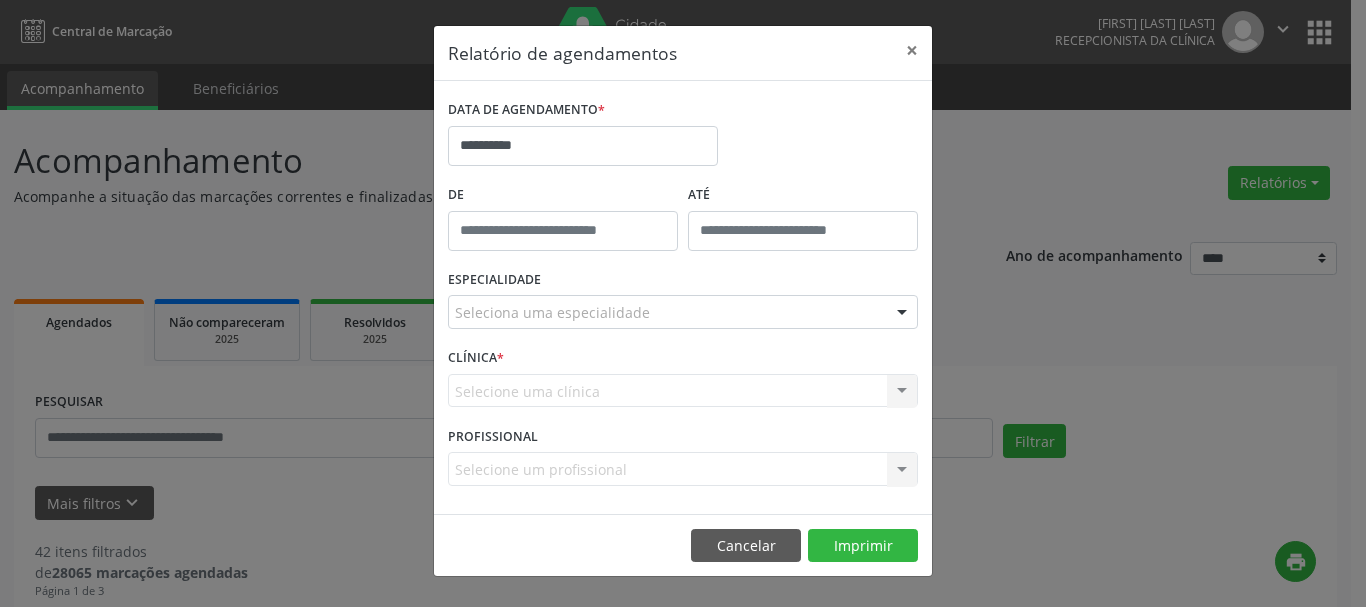type on "*****" 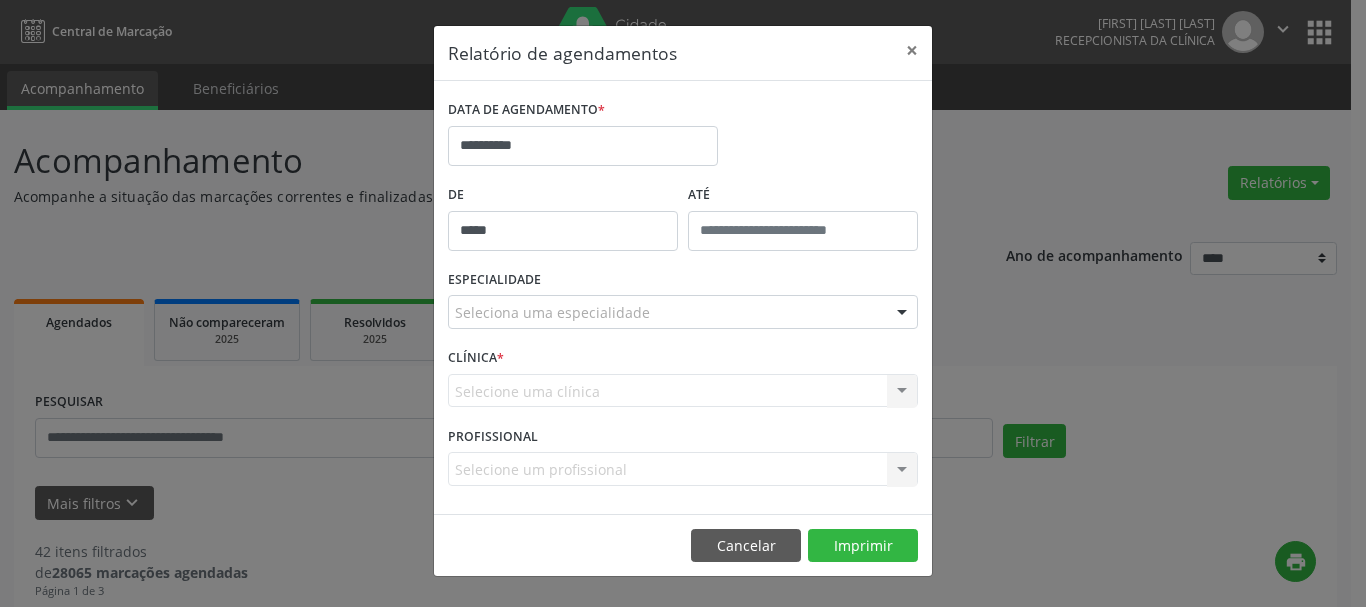 click on "*****" at bounding box center [563, 231] 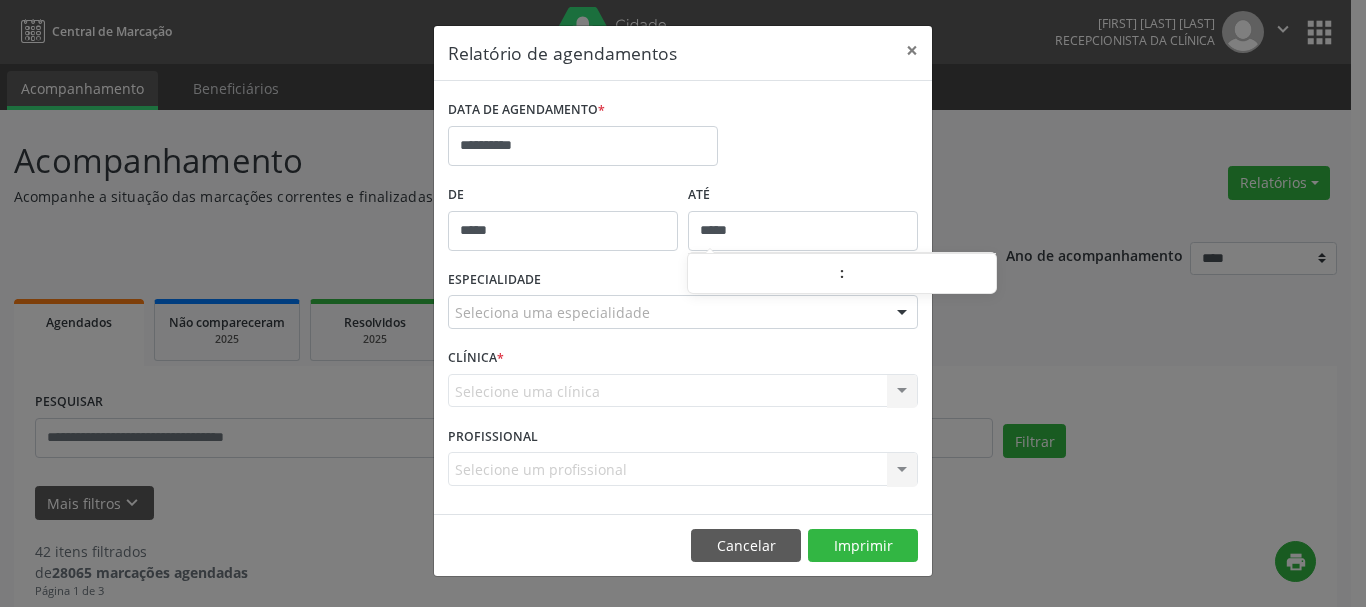 click on "*****" at bounding box center (803, 231) 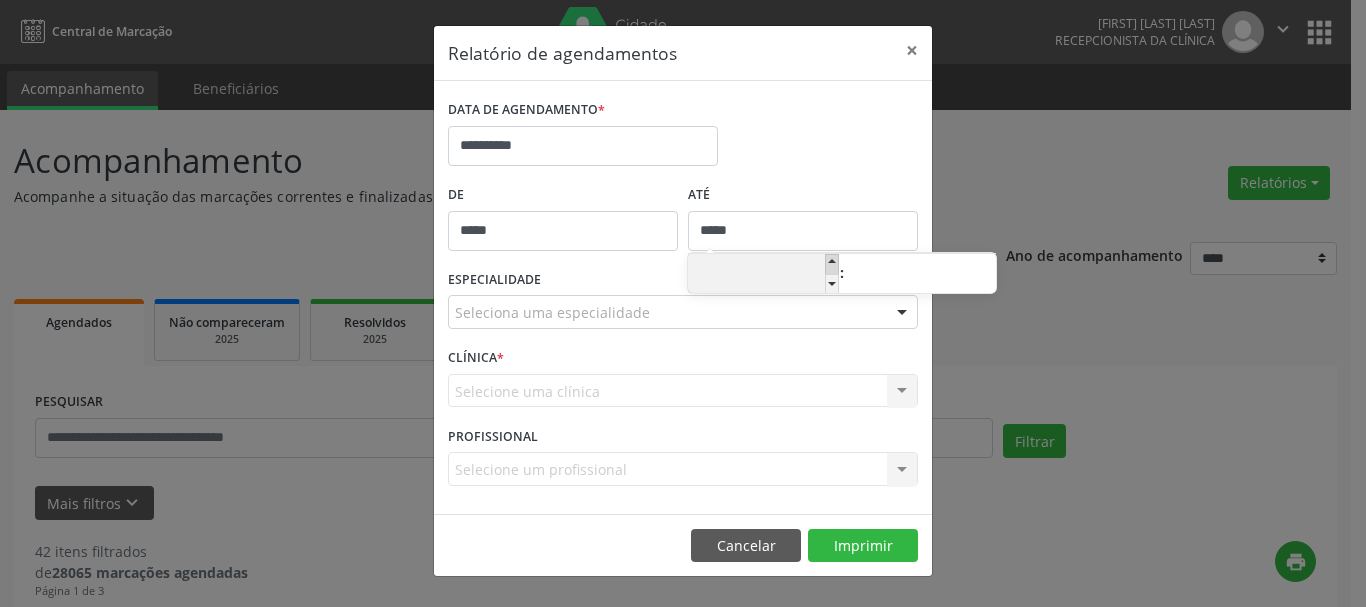 click at bounding box center [832, 264] 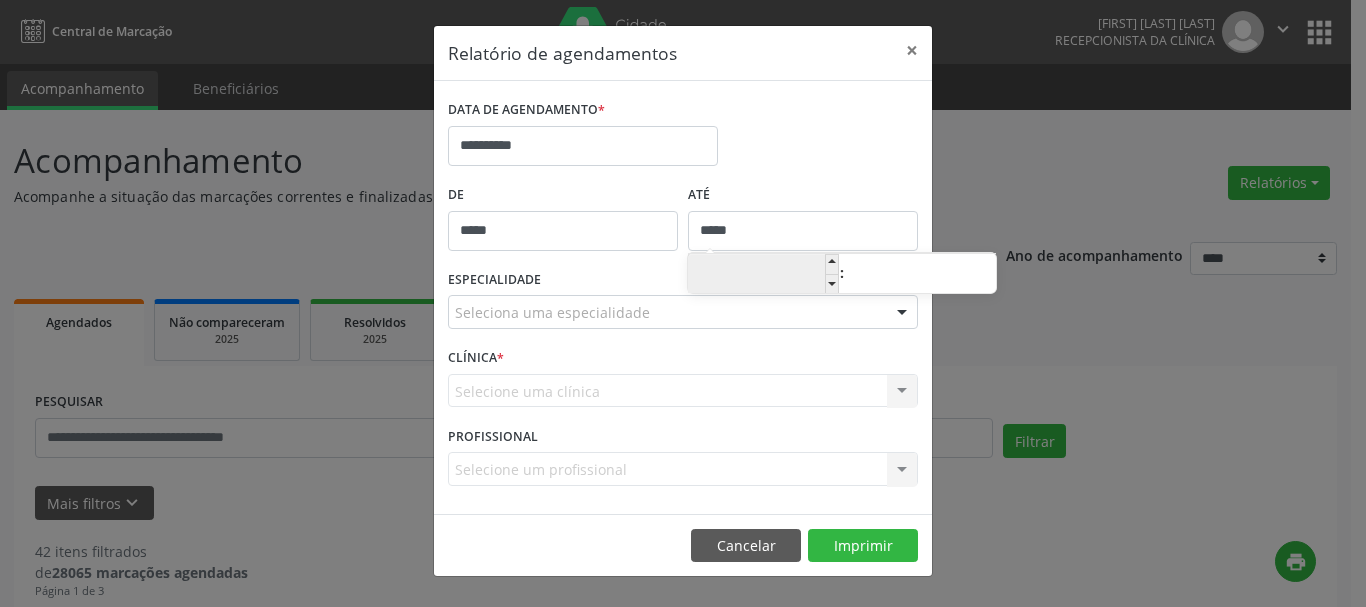 drag, startPoint x: 832, startPoint y: 261, endPoint x: 814, endPoint y: 263, distance: 18.110771 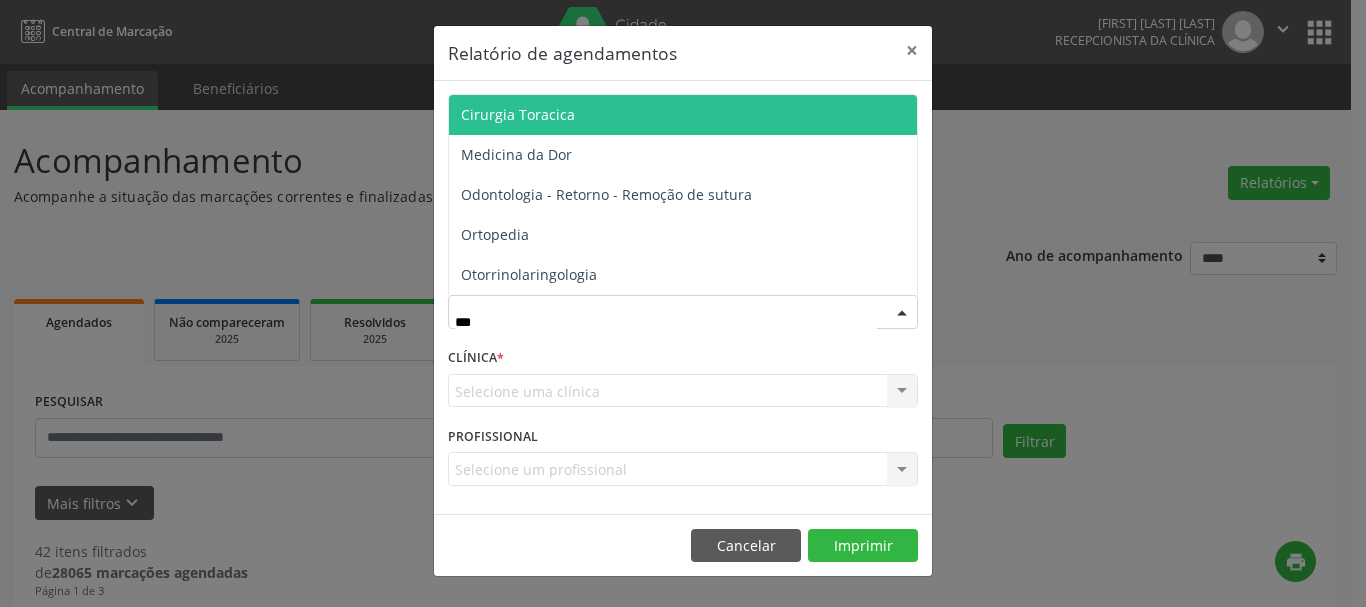 type on "****" 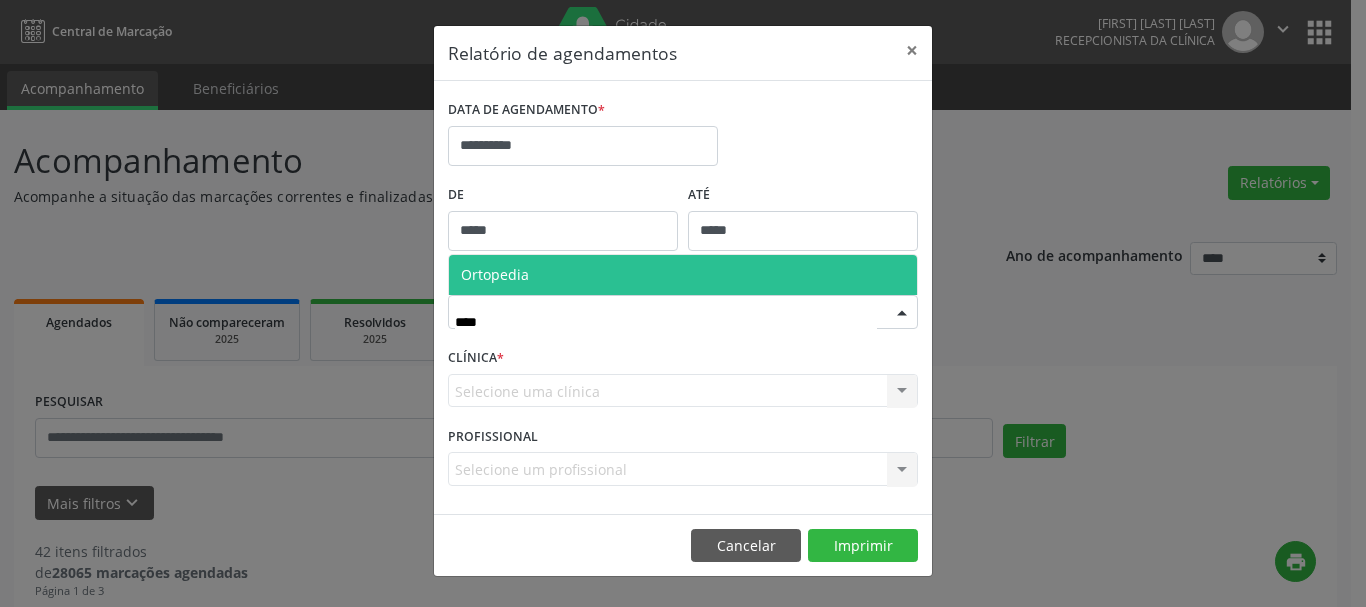 click on "Ortopedia" at bounding box center (683, 275) 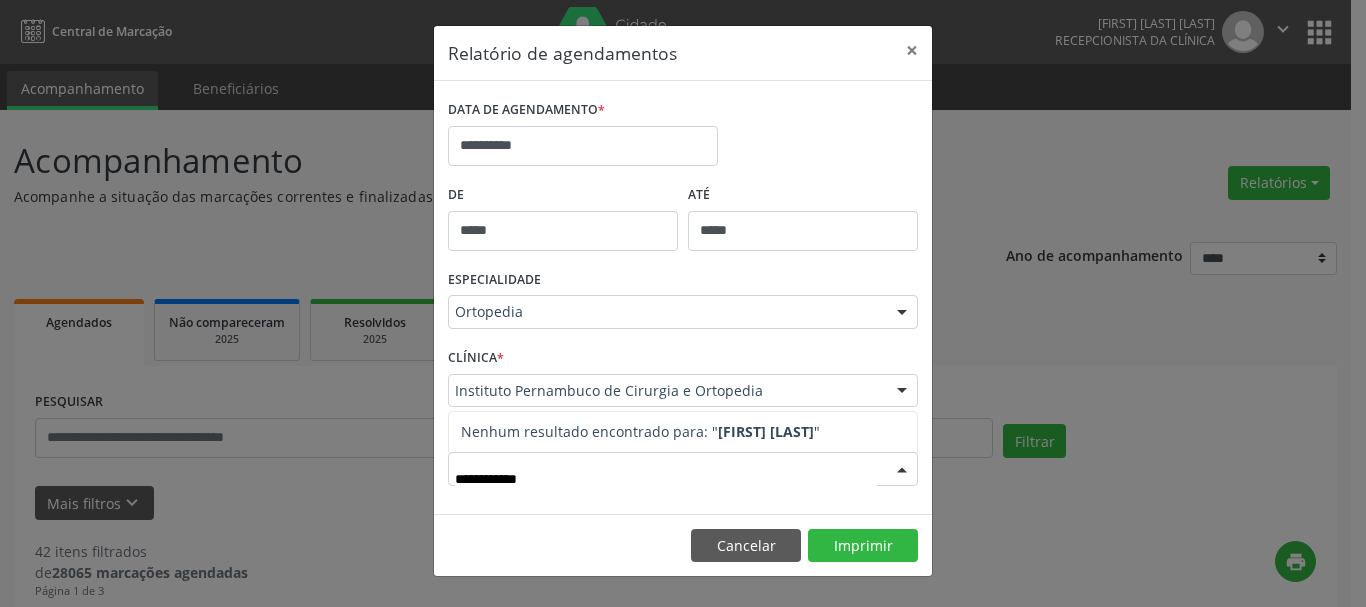 type on "**********" 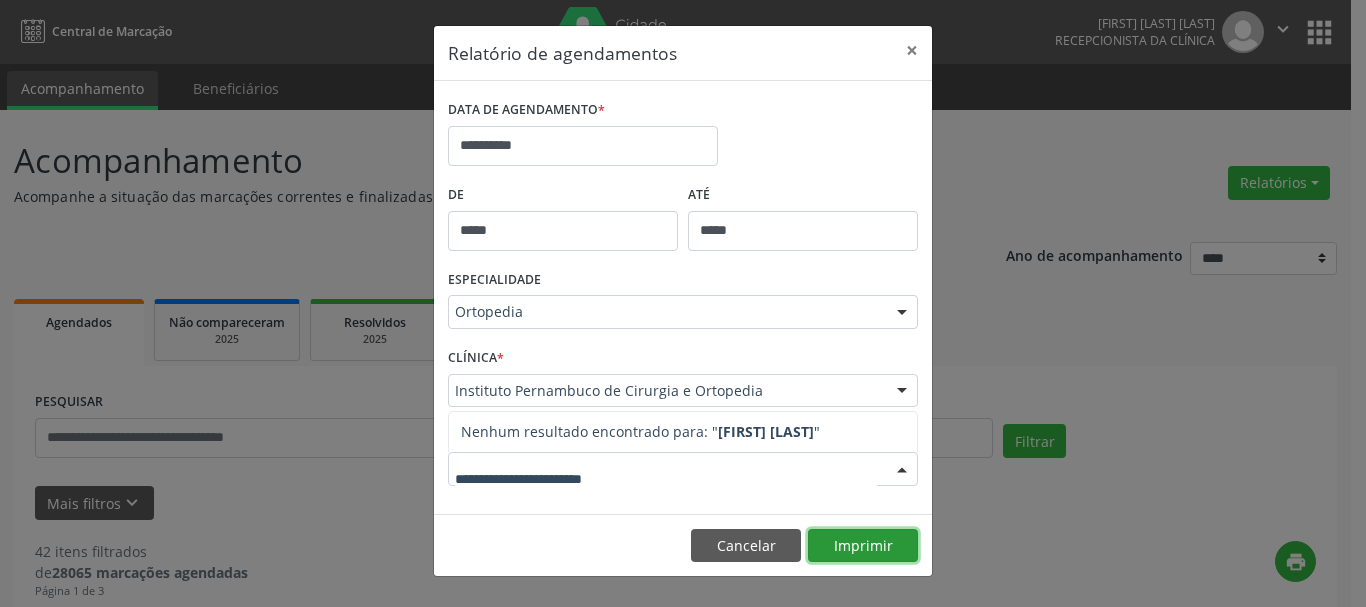click on "Imprimir" at bounding box center [863, 546] 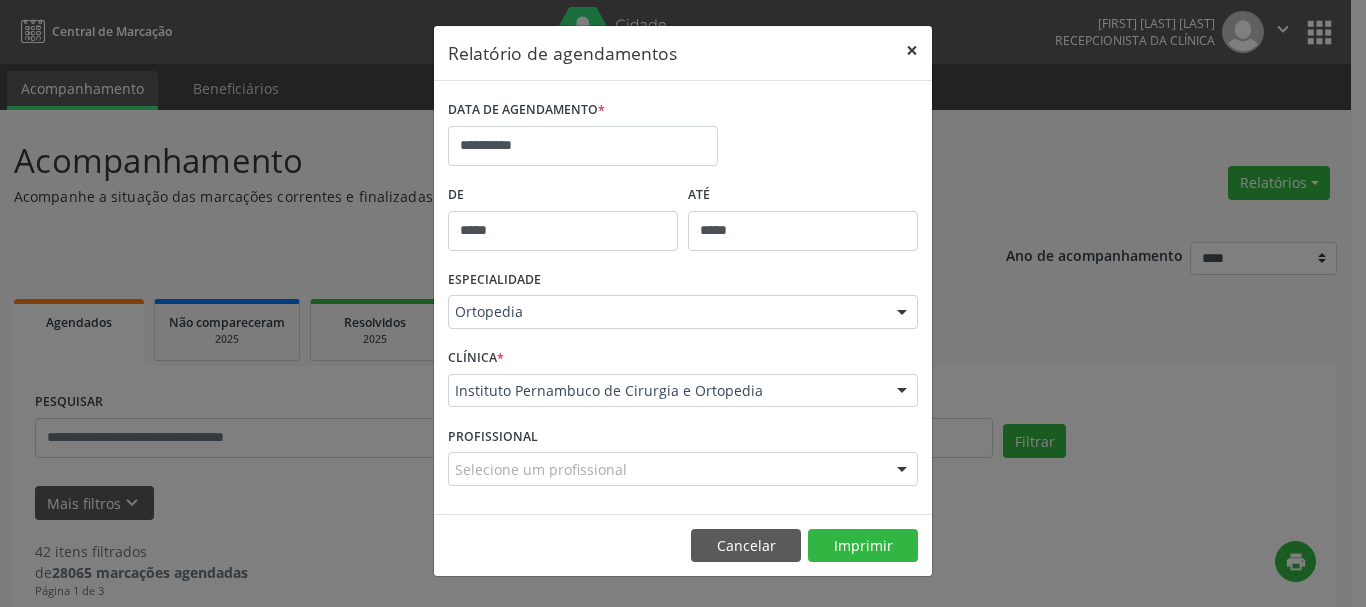 click on "×" at bounding box center (912, 50) 